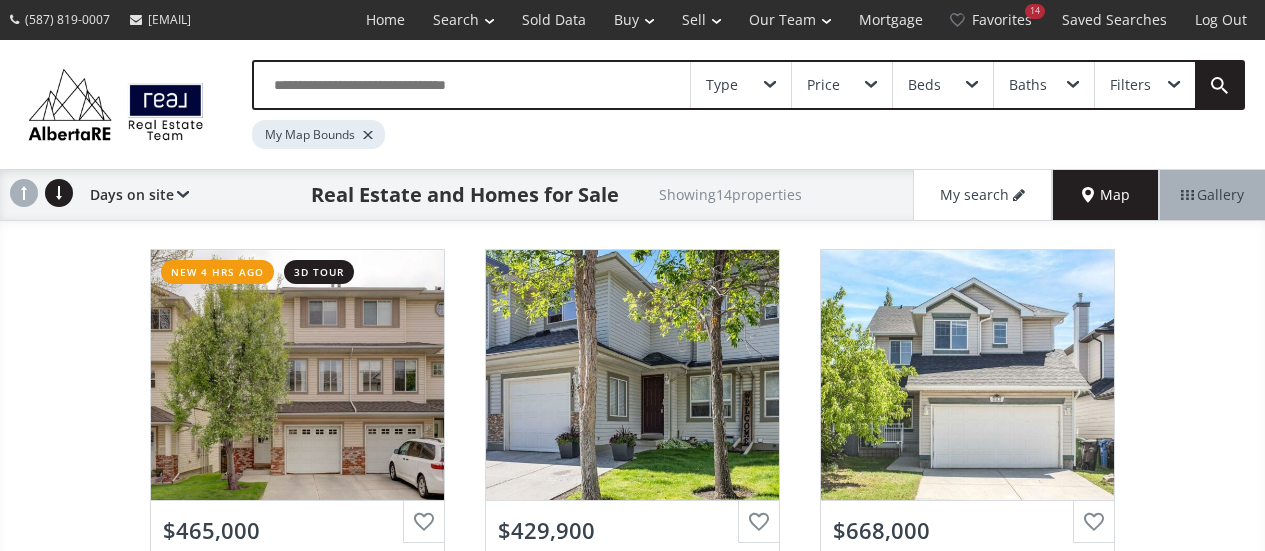 scroll, scrollTop: 0, scrollLeft: 0, axis: both 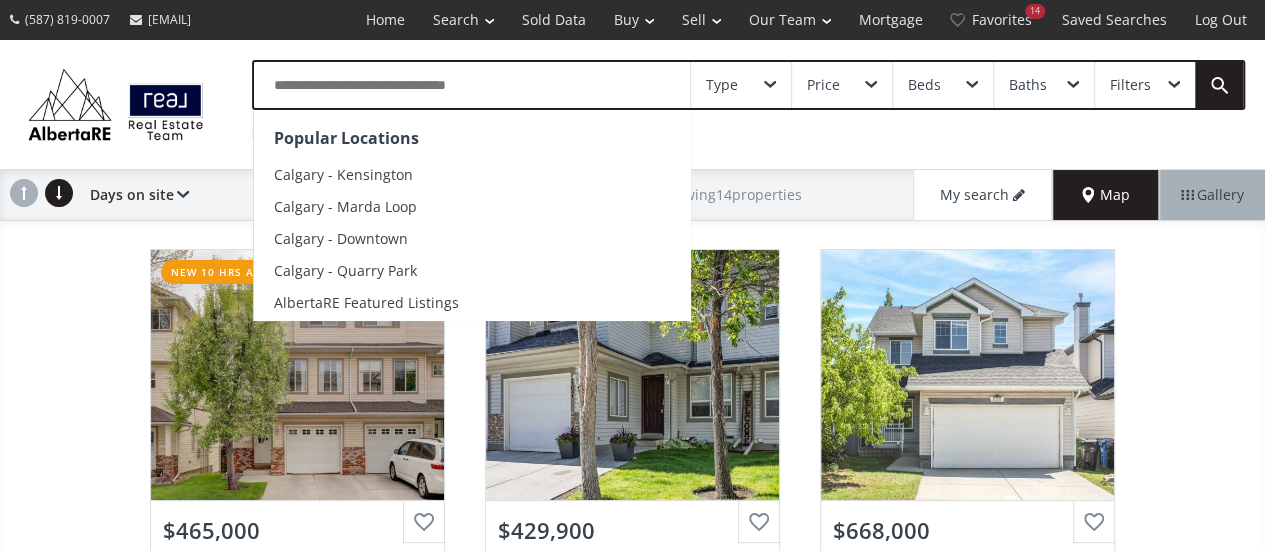 drag, startPoint x: 0, startPoint y: 0, endPoint x: 518, endPoint y: 77, distance: 523.6917 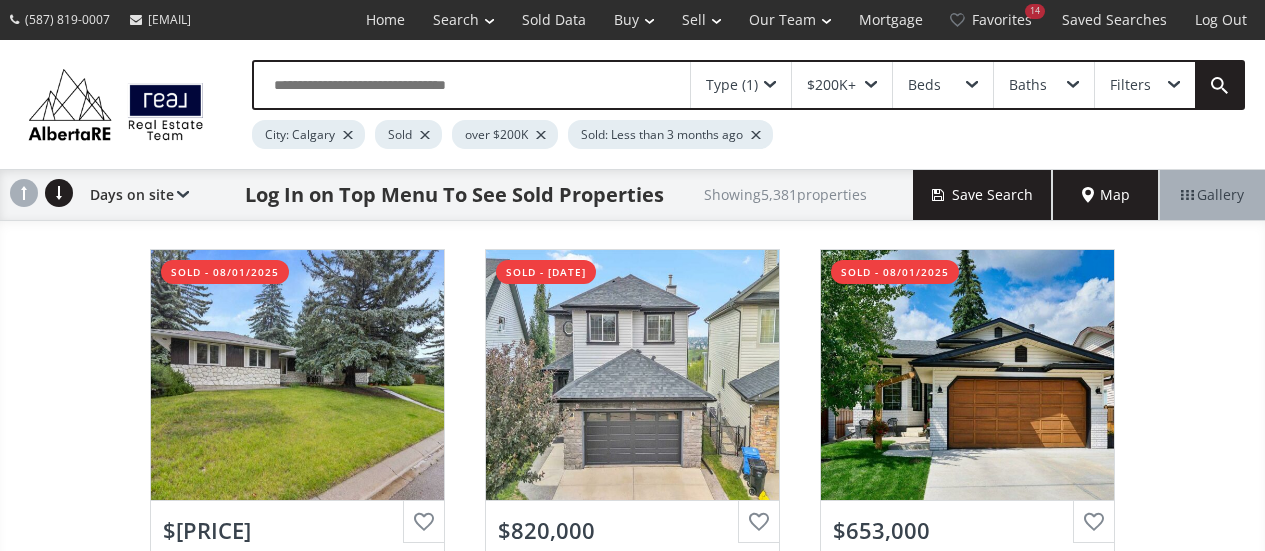 scroll, scrollTop: 0, scrollLeft: 0, axis: both 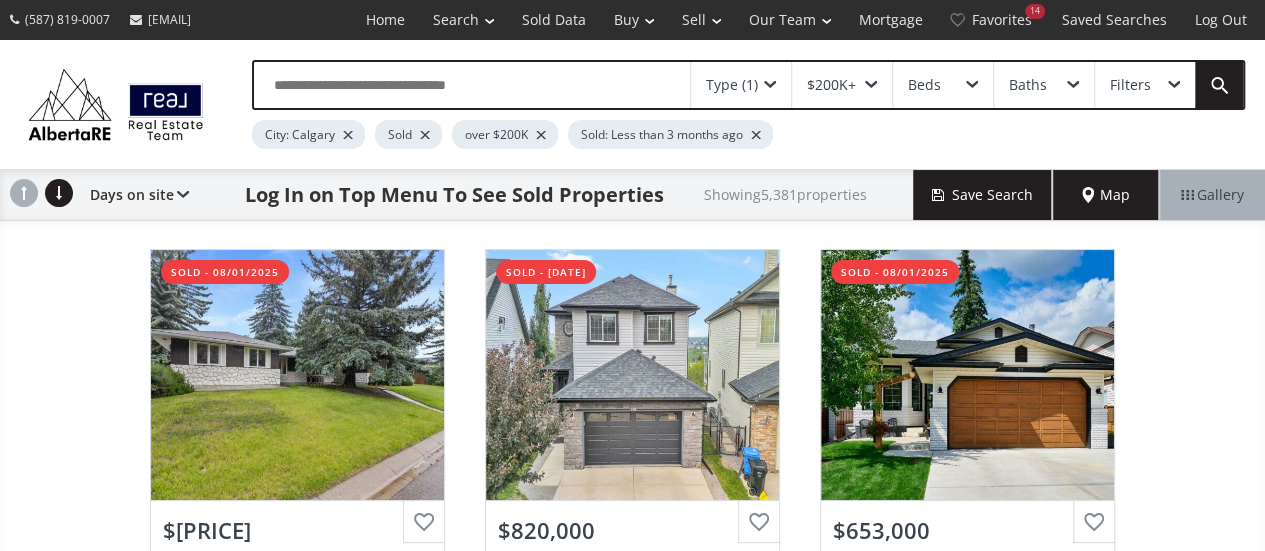 click on "Map" at bounding box center (1106, 195) 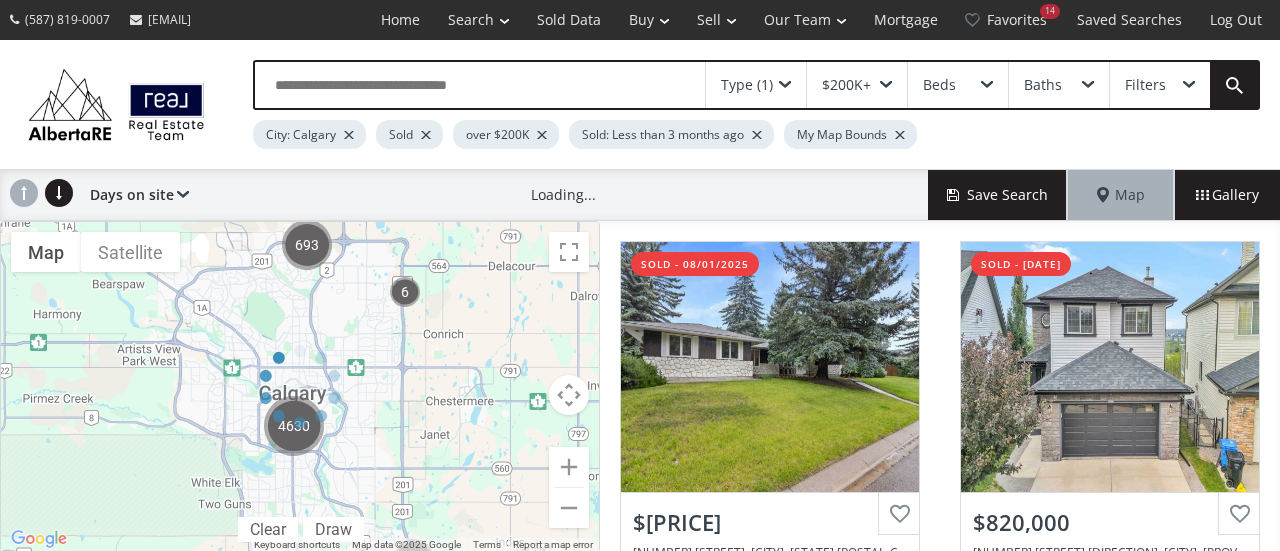 drag, startPoint x: 366, startPoint y: 381, endPoint x: 398, endPoint y: 278, distance: 107.856384 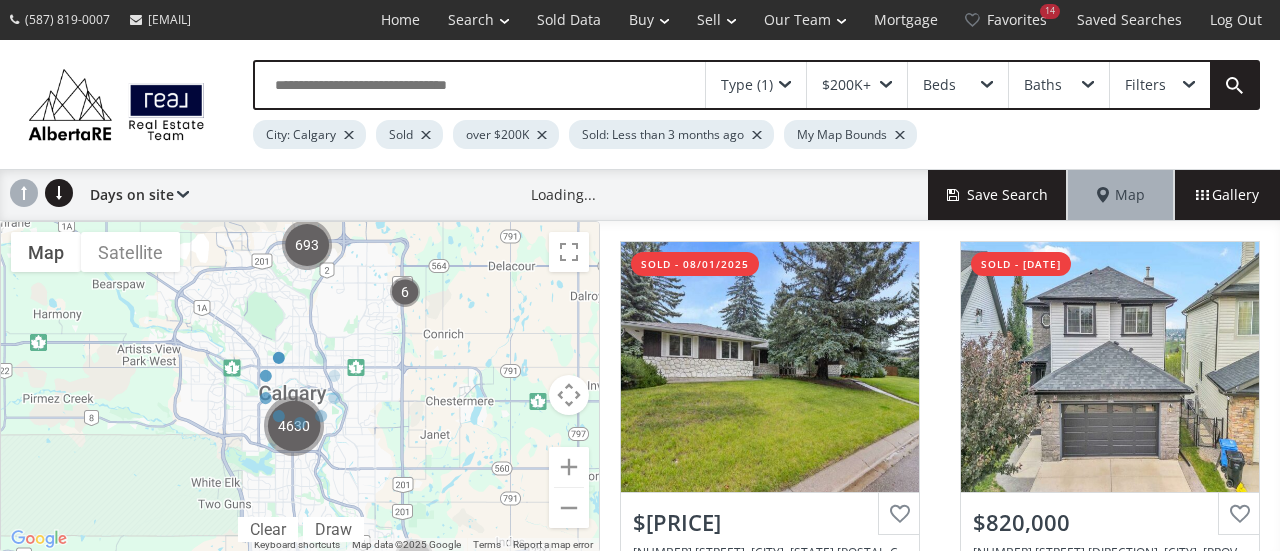 click at bounding box center [300, 387] 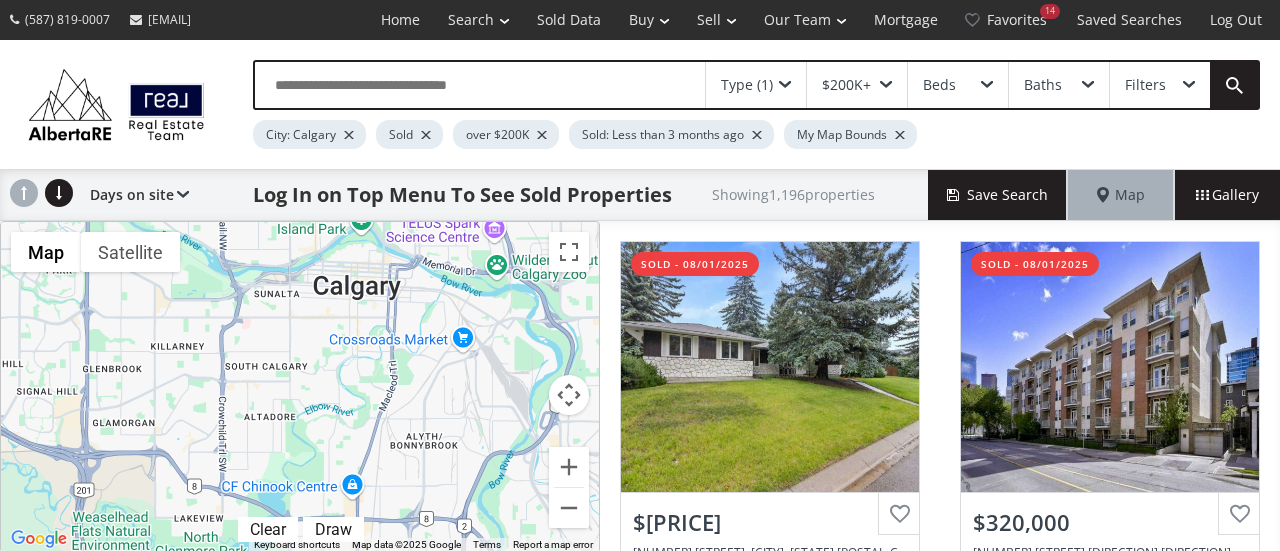 drag, startPoint x: 341, startPoint y: 313, endPoint x: 344, endPoint y: 518, distance: 205.02196 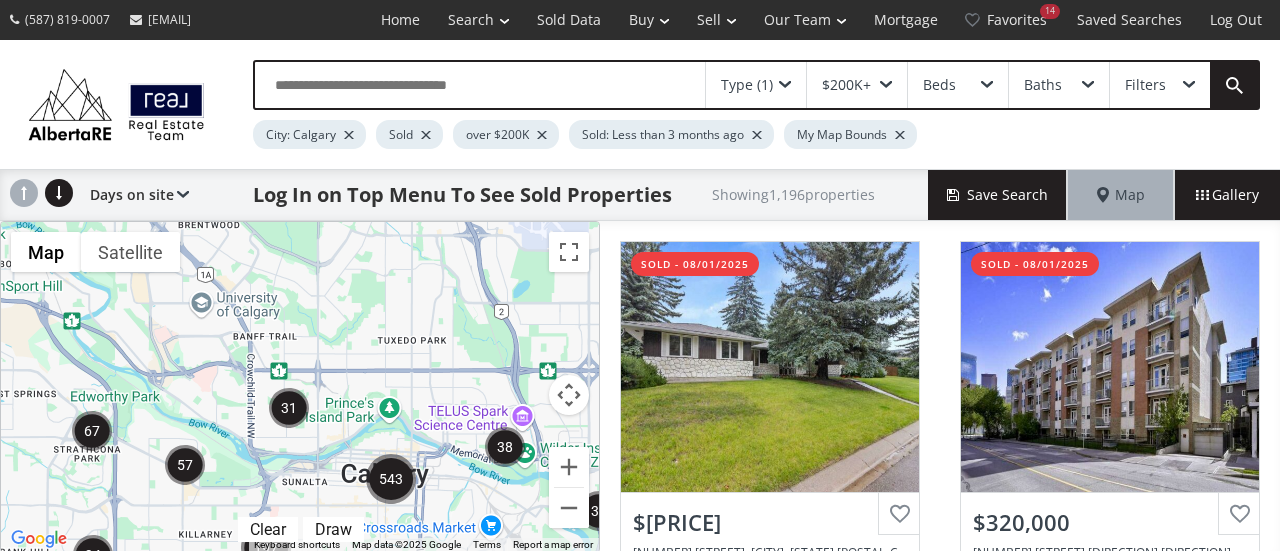 drag, startPoint x: 298, startPoint y: 293, endPoint x: 326, endPoint y: 490, distance: 198.9799 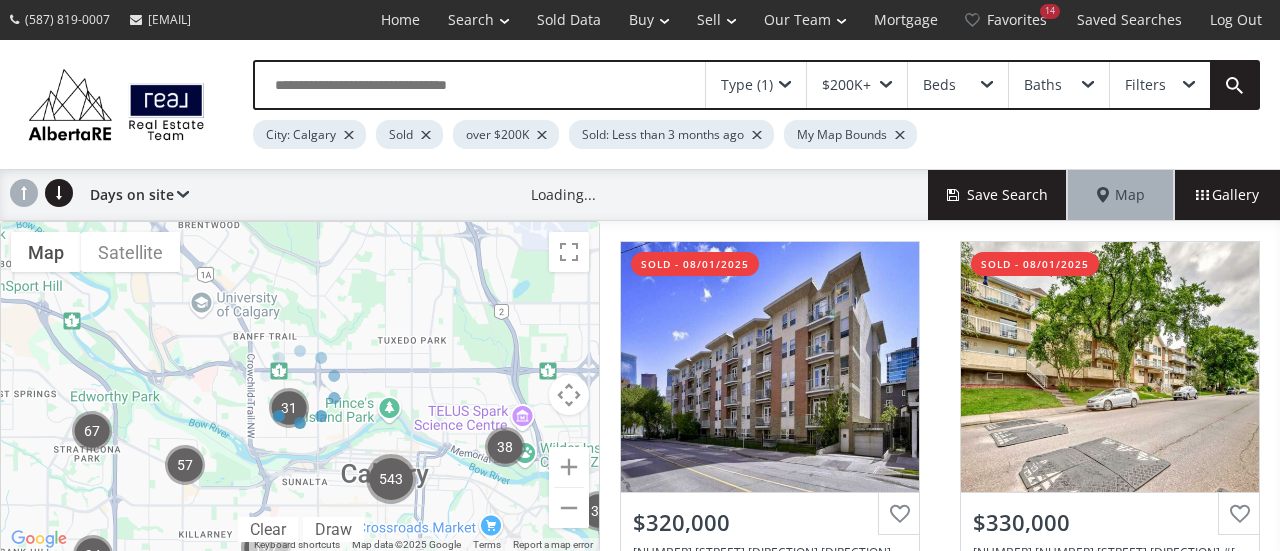 drag, startPoint x: 362, startPoint y: 305, endPoint x: 347, endPoint y: 465, distance: 160.70158 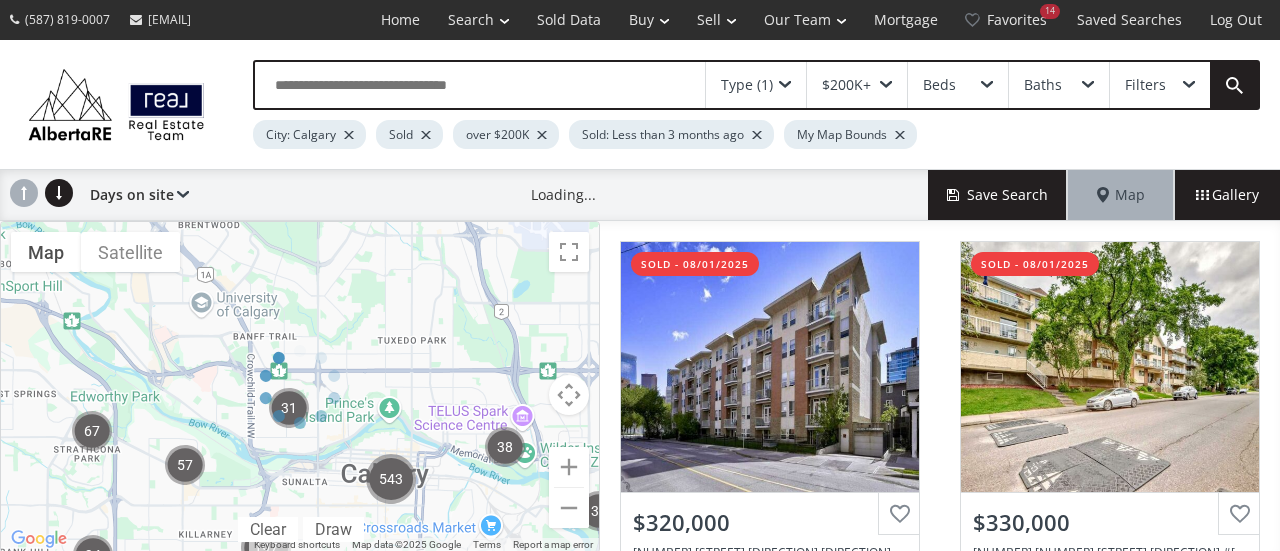 click at bounding box center (300, 387) 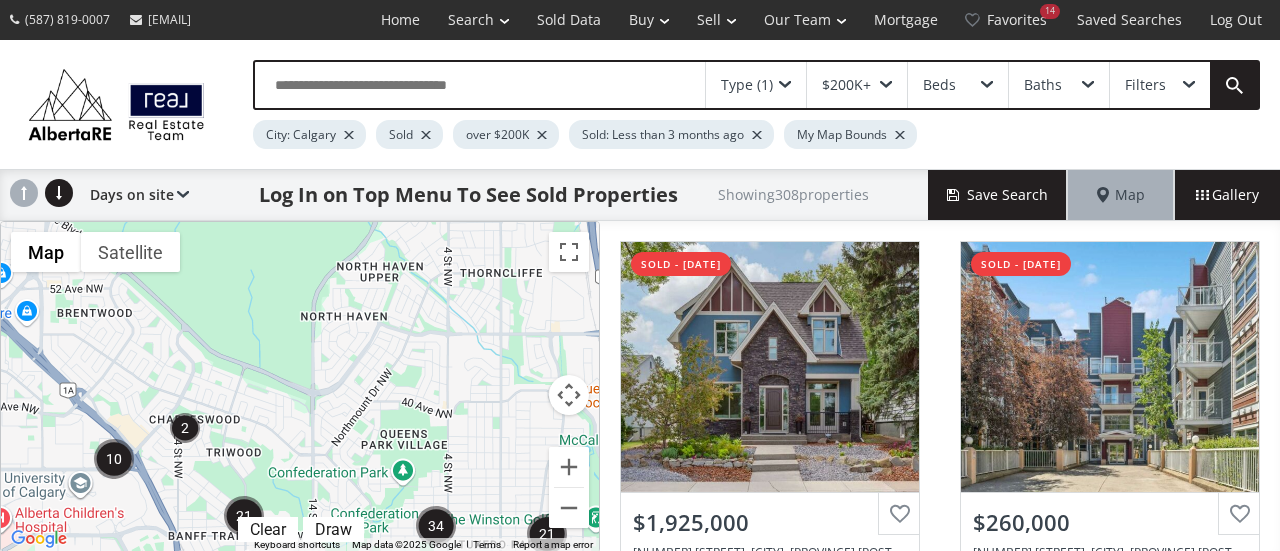 drag, startPoint x: 301, startPoint y: 262, endPoint x: 333, endPoint y: 485, distance: 225.28427 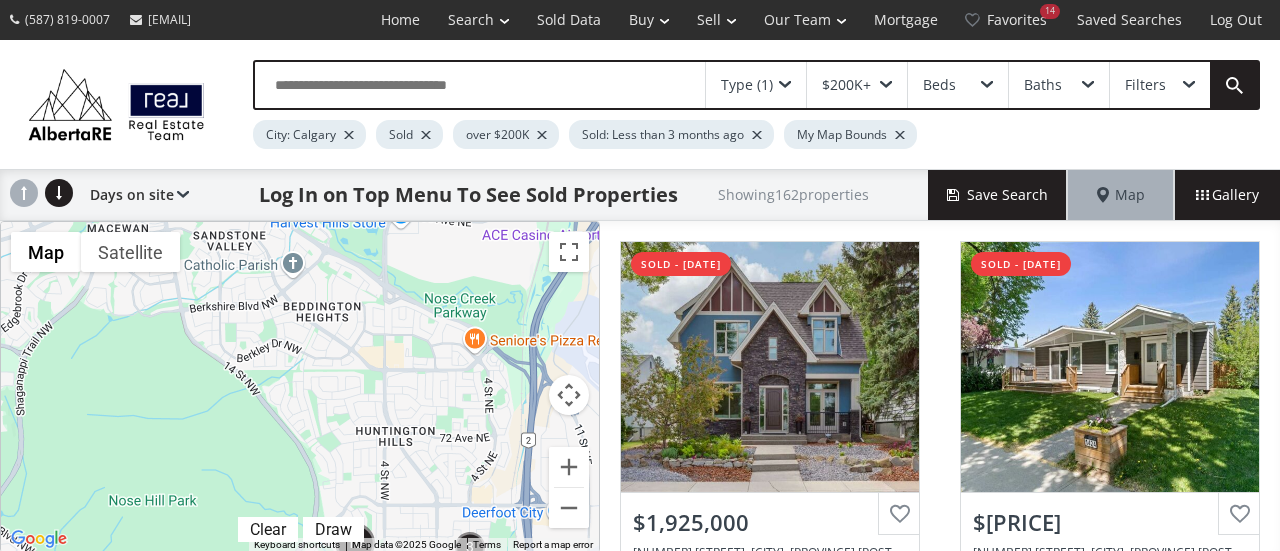 drag, startPoint x: 401, startPoint y: 271, endPoint x: 336, endPoint y: 579, distance: 314.78406 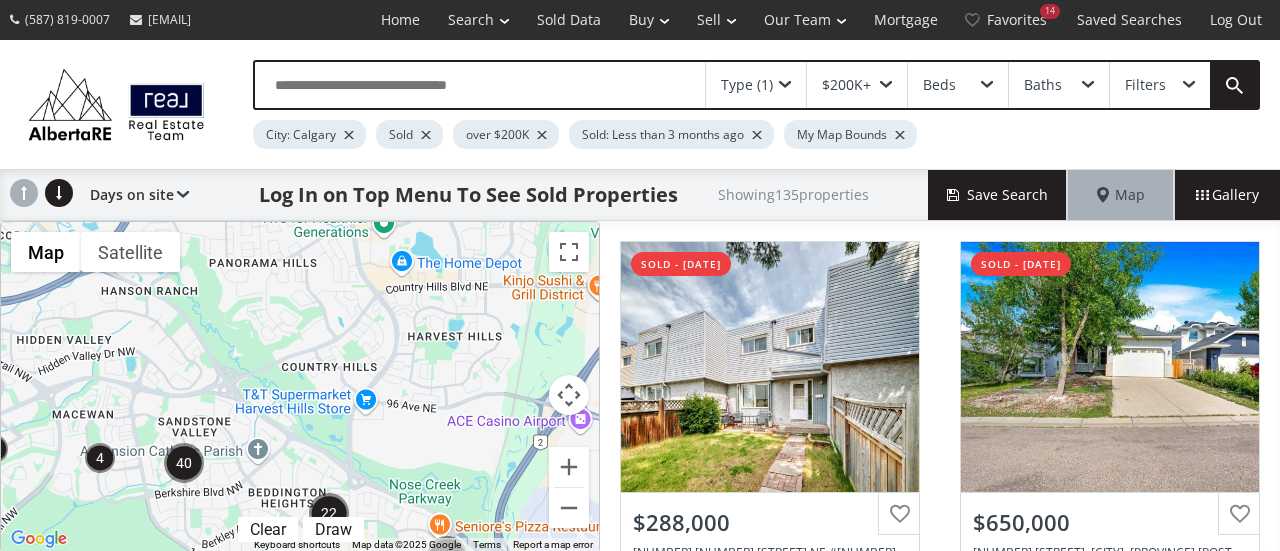 drag, startPoint x: 425, startPoint y: 329, endPoint x: 386, endPoint y: 526, distance: 200.8233 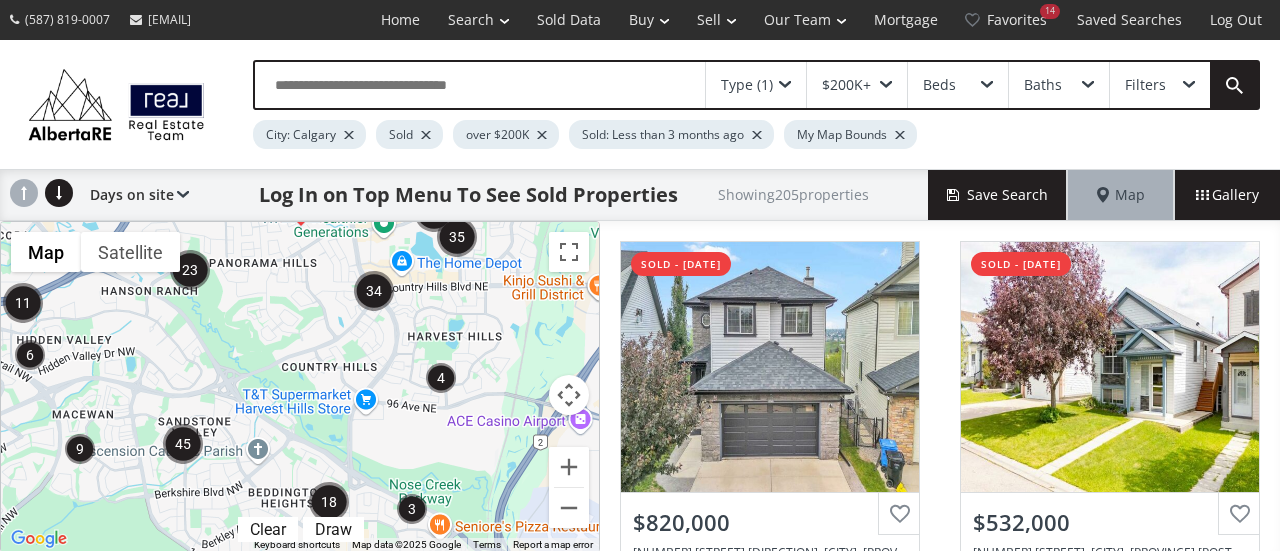click on "To navigate, press the arrow keys. $[PRICE]" at bounding box center [300, 387] 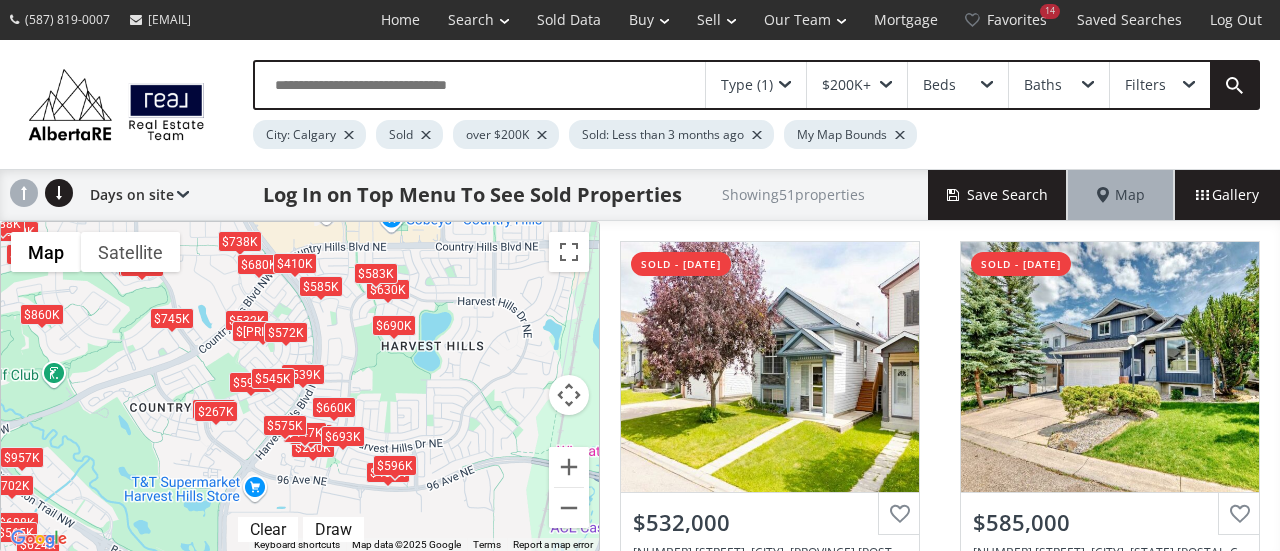 drag, startPoint x: 361, startPoint y: 351, endPoint x: 160, endPoint y: 355, distance: 201.0398 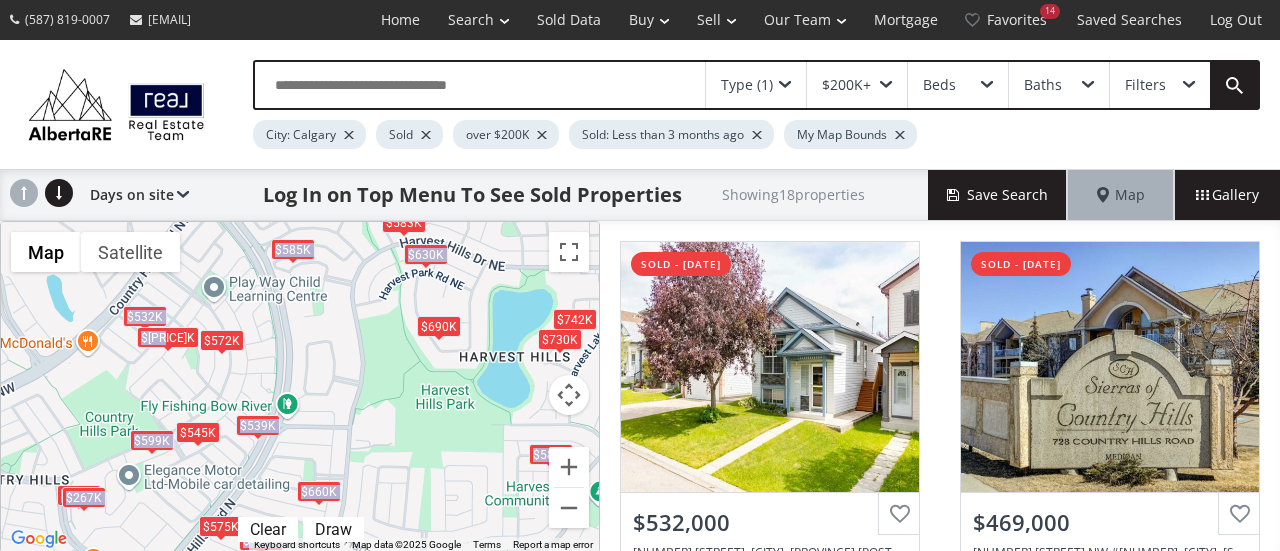 drag, startPoint x: 87, startPoint y: 367, endPoint x: 171, endPoint y: 341, distance: 87.93179 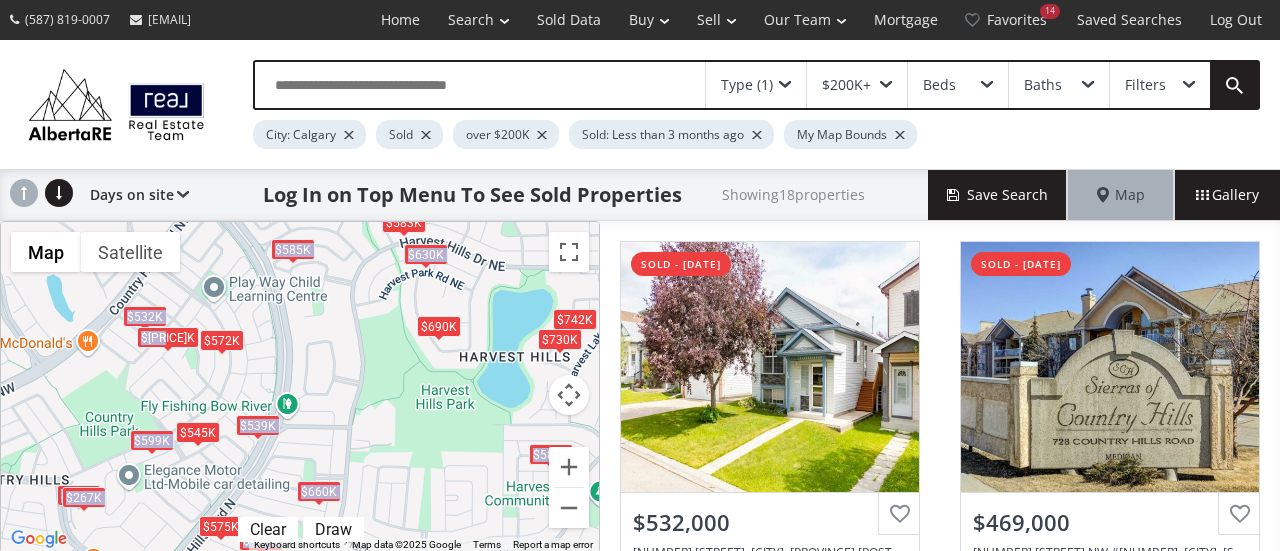click on "$572K" at bounding box center (222, 340) 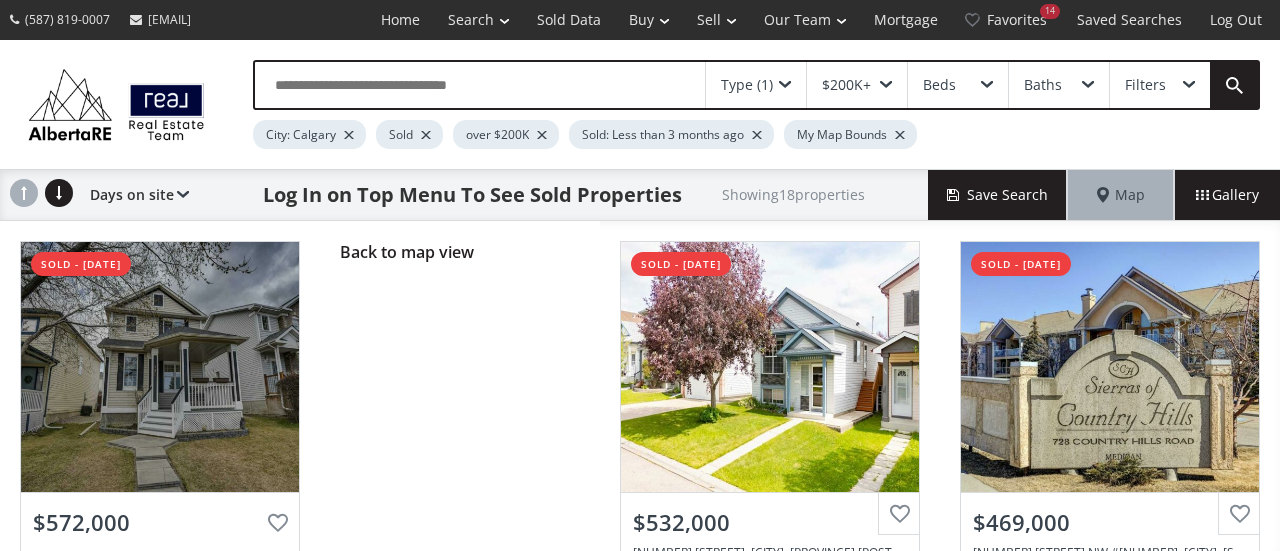 click on "Back to map view" at bounding box center (460, 446) 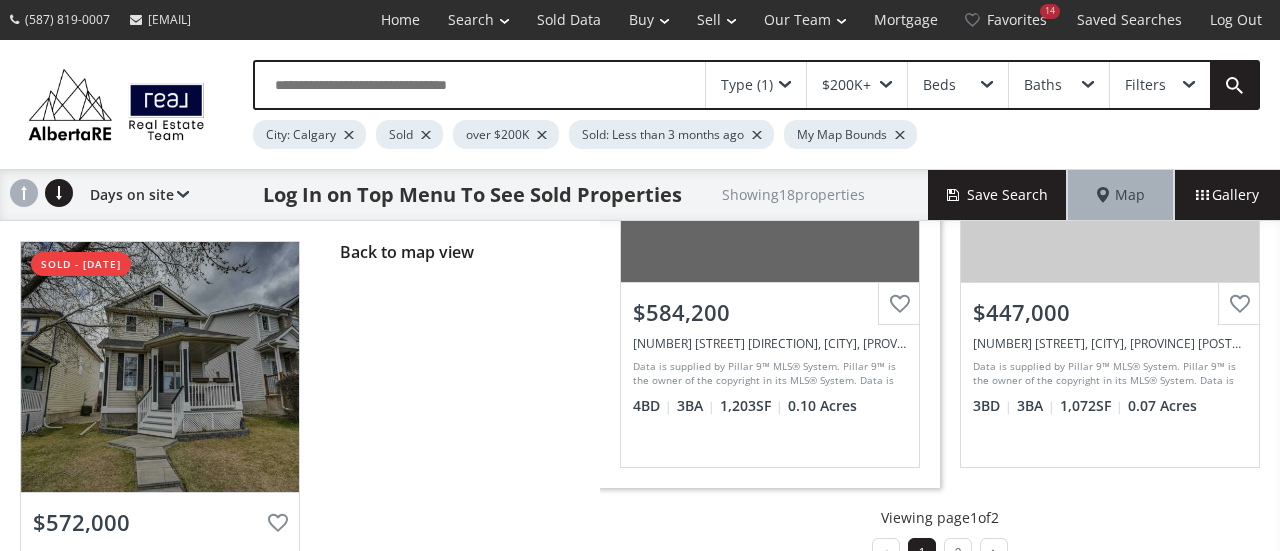 scroll, scrollTop: 2153, scrollLeft: 0, axis: vertical 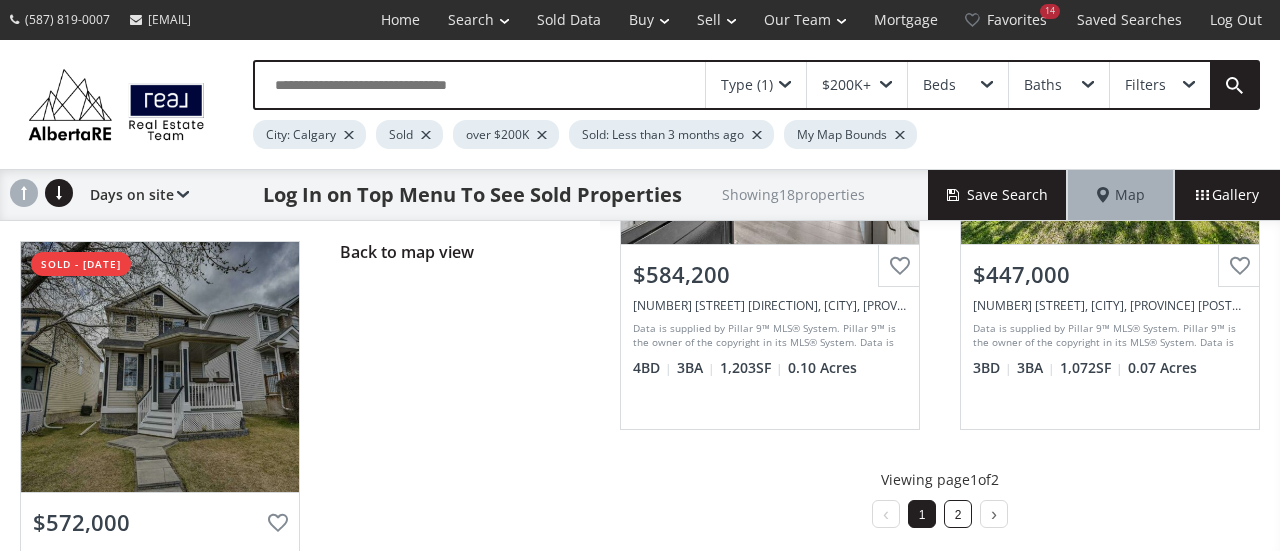 click on "2" at bounding box center (958, 514) 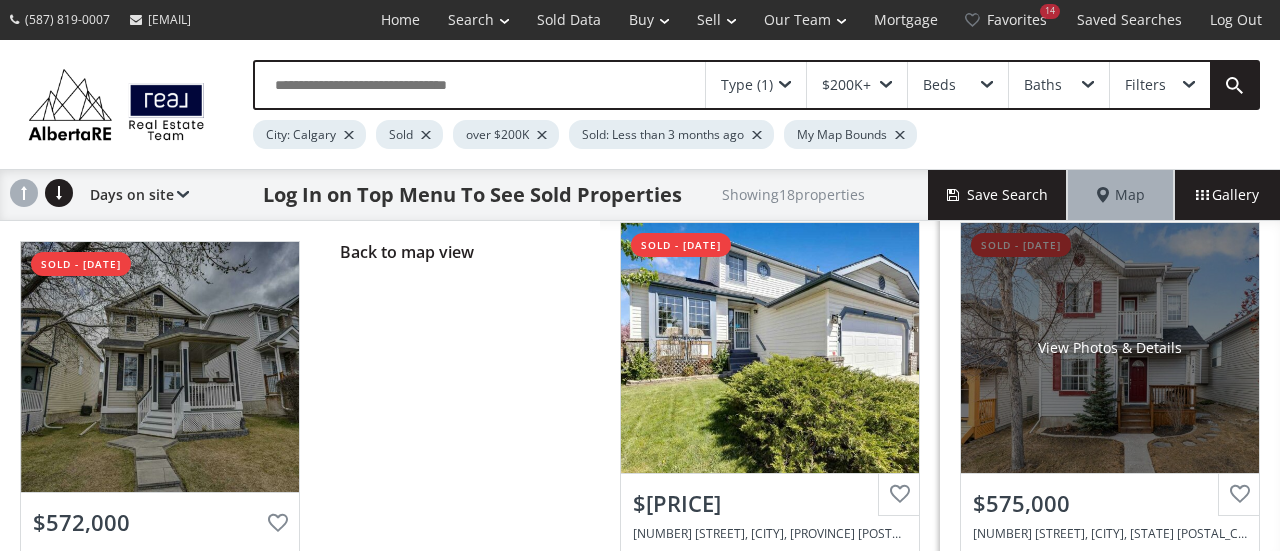 scroll, scrollTop: 971, scrollLeft: 0, axis: vertical 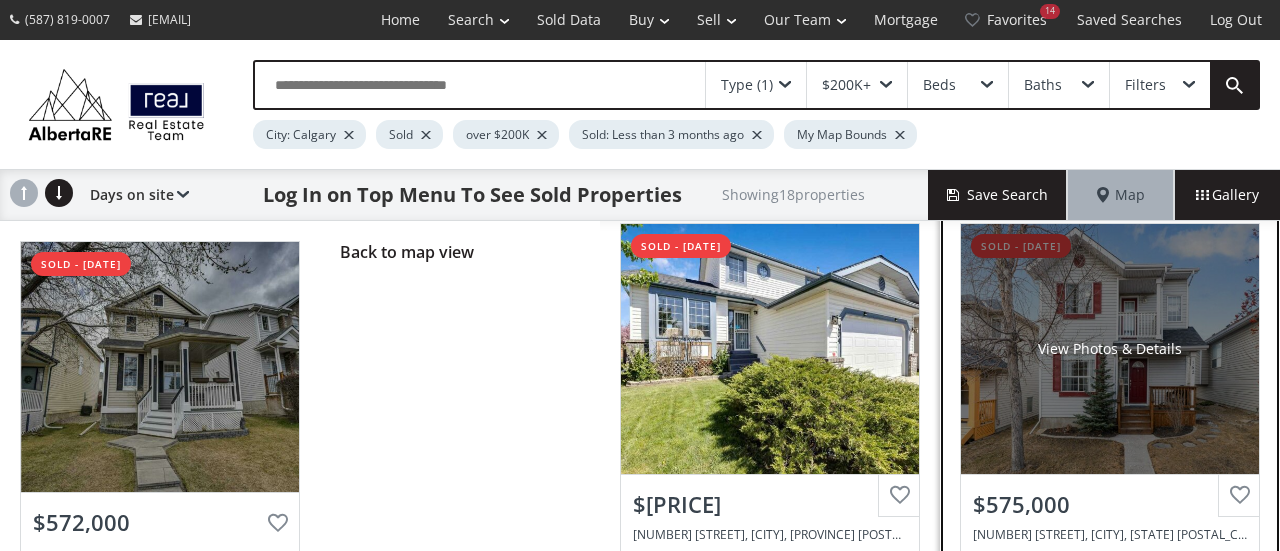 click on "View Photos & Details" at bounding box center (1110, 349) 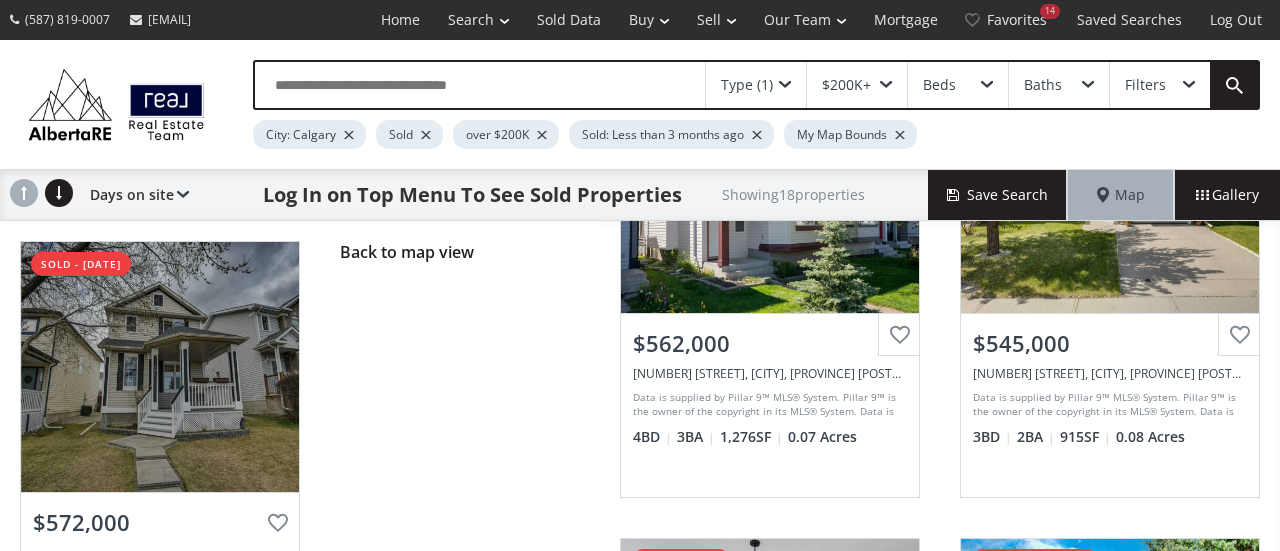 scroll, scrollTop: 0, scrollLeft: 0, axis: both 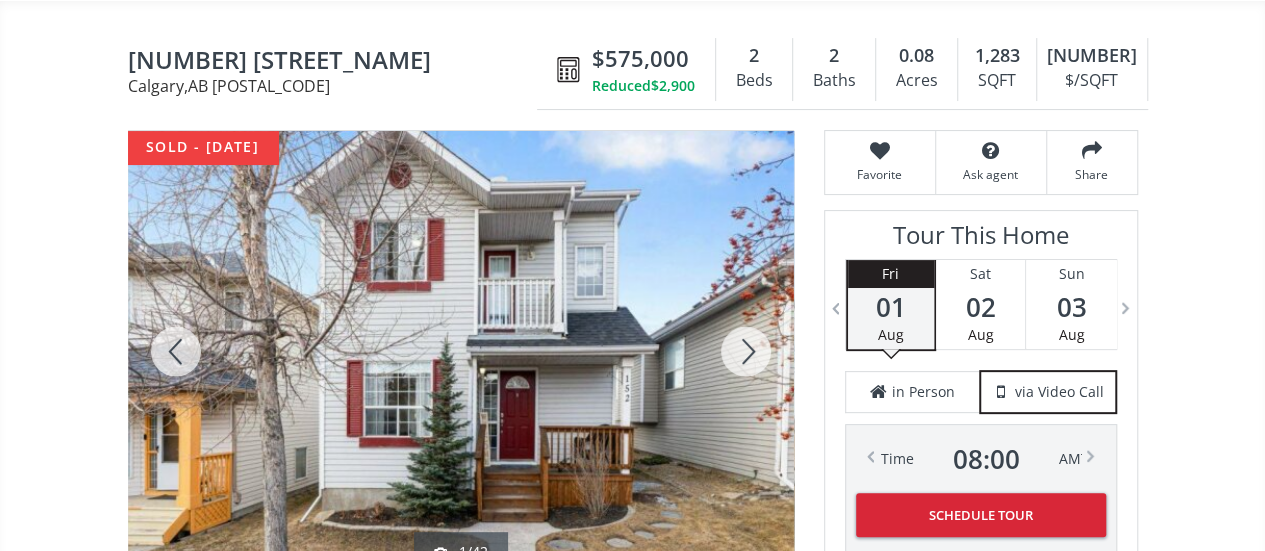 click at bounding box center (746, 351) 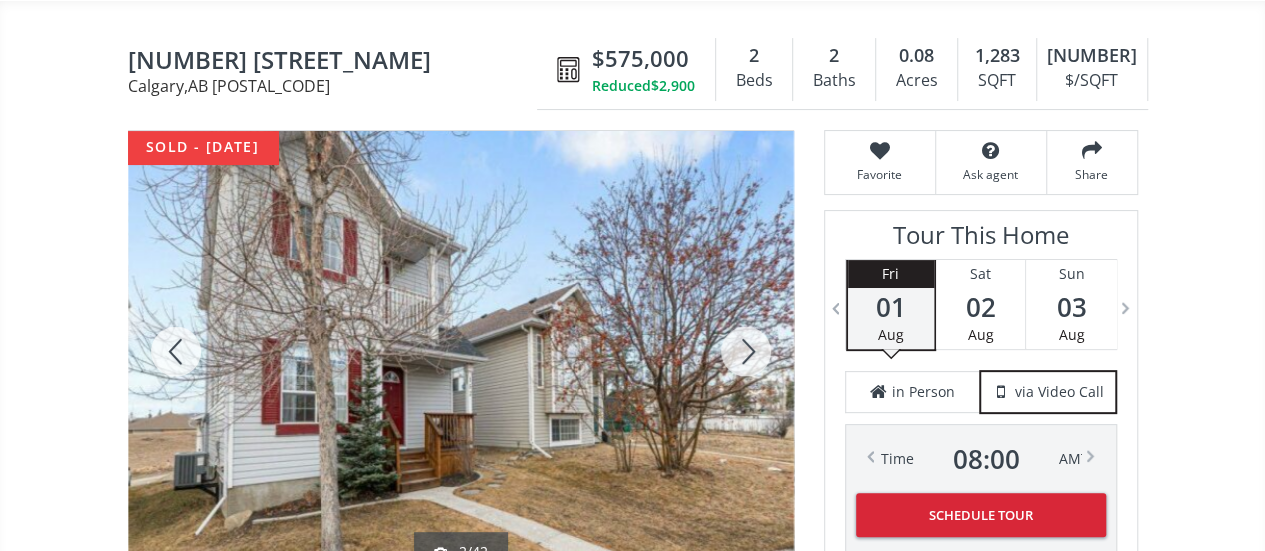 click at bounding box center (746, 351) 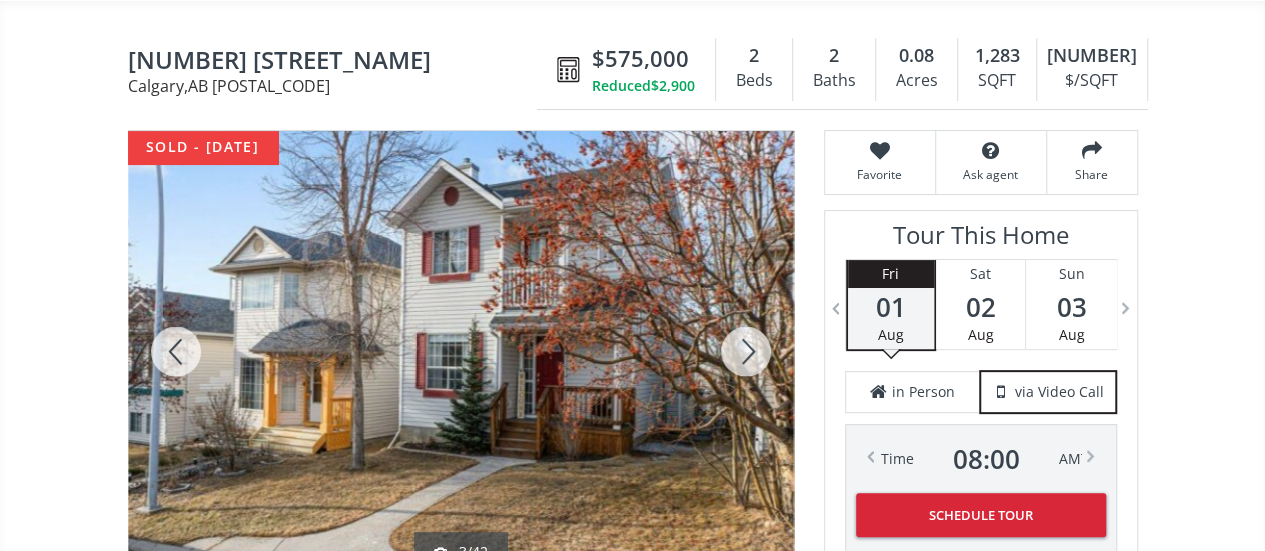 click at bounding box center [746, 351] 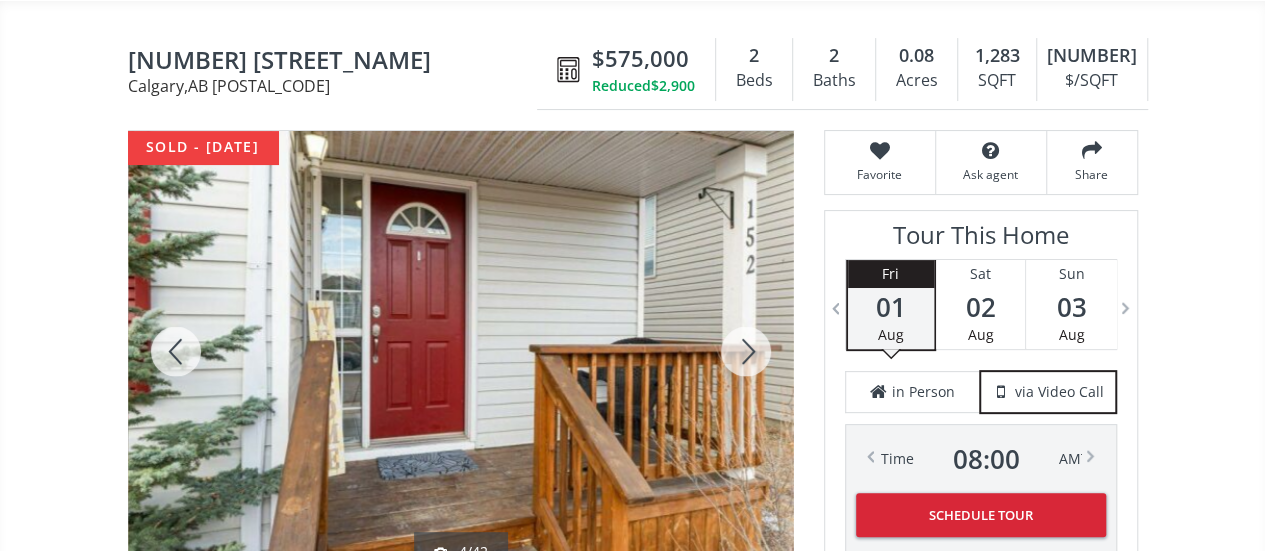 click at bounding box center (746, 351) 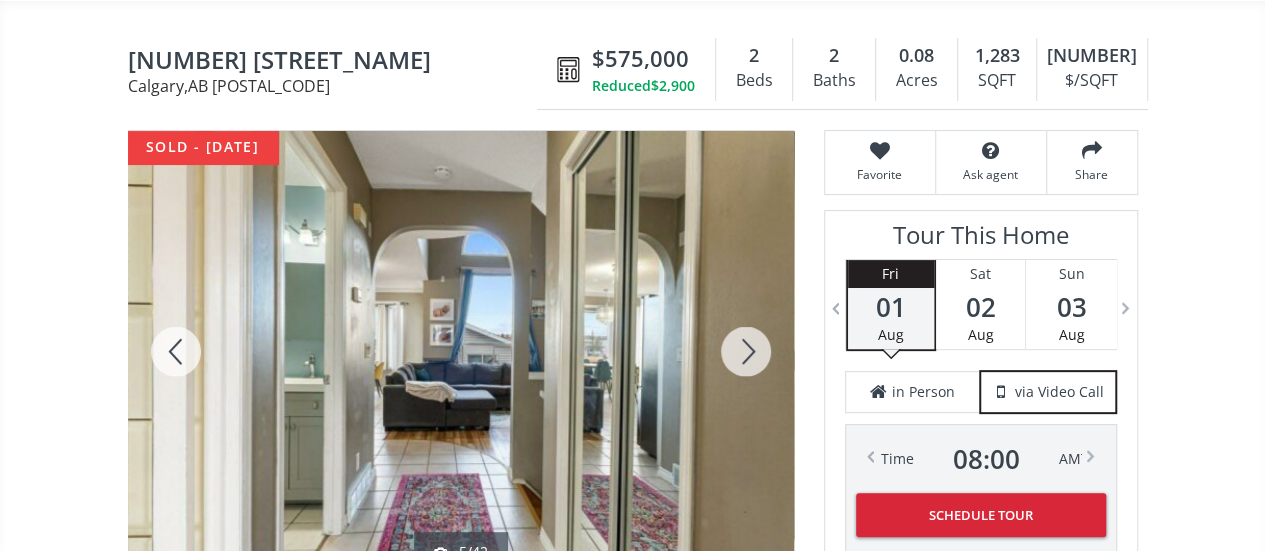 click at bounding box center (746, 351) 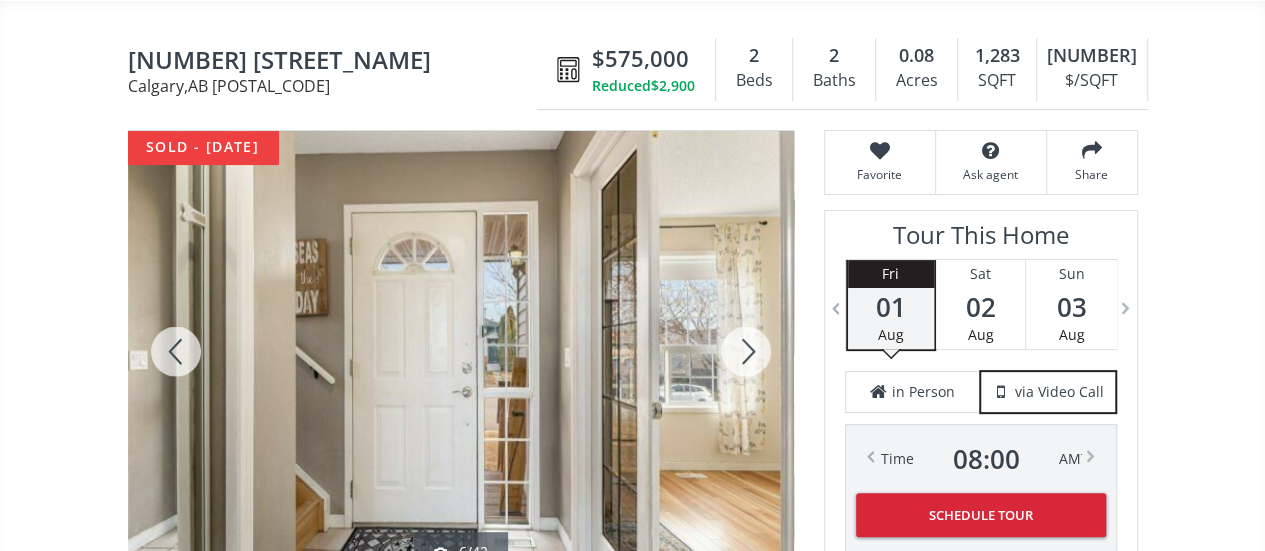 click at bounding box center [746, 351] 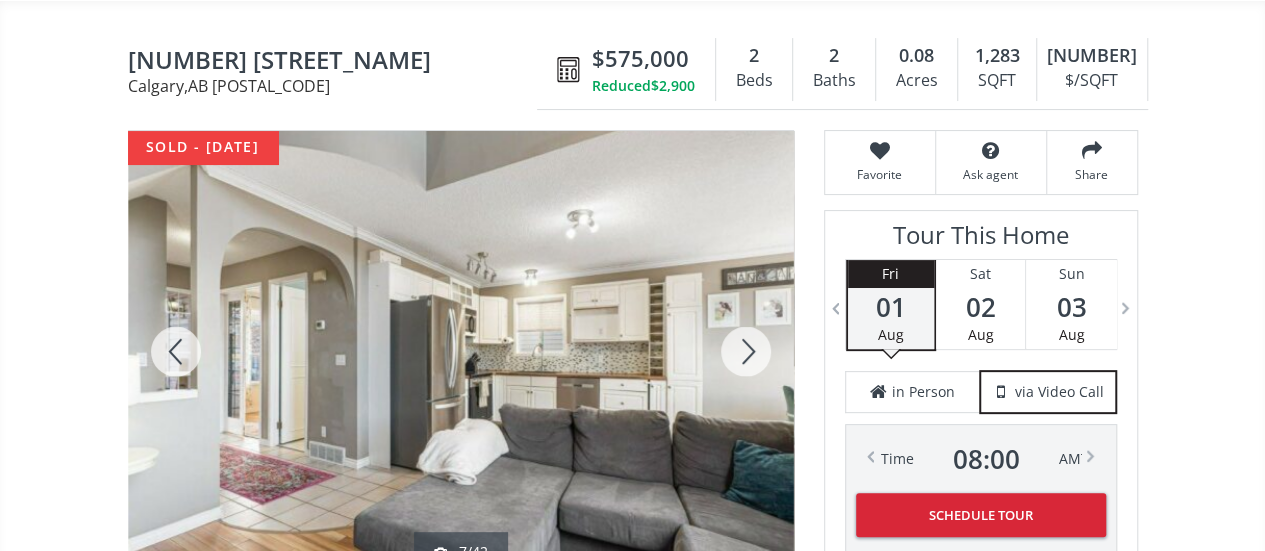 click at bounding box center [746, 351] 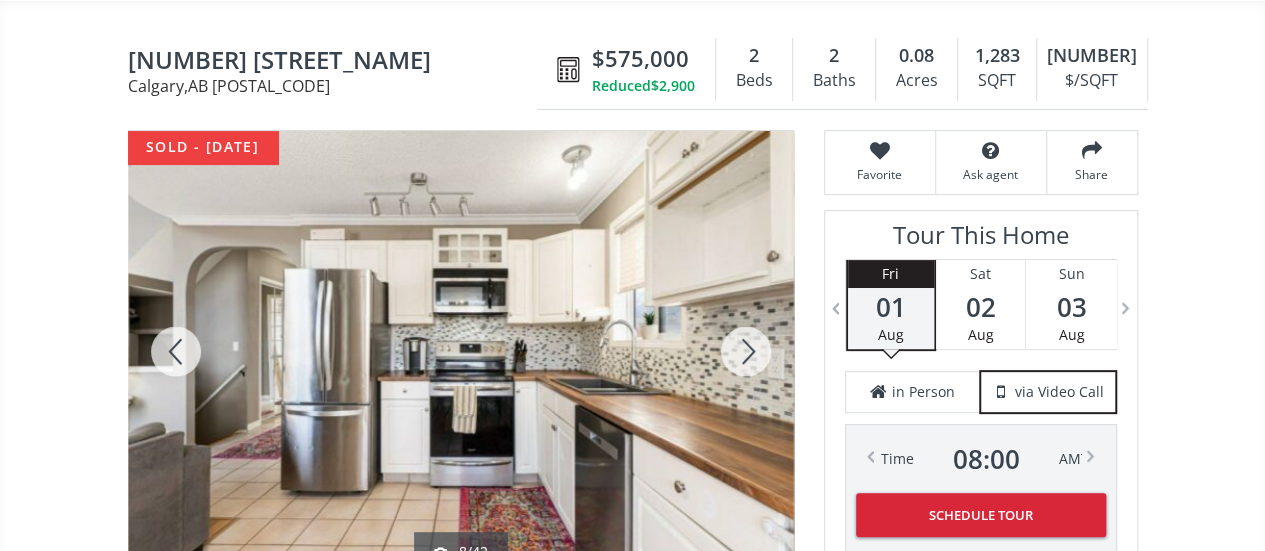 click at bounding box center [746, 351] 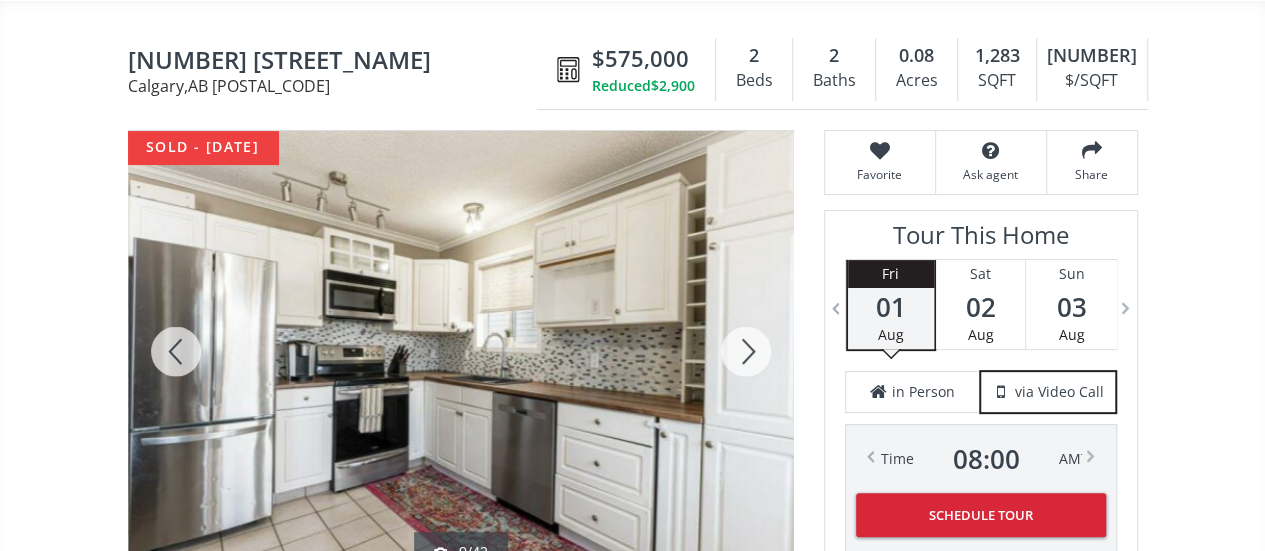 click at bounding box center [746, 351] 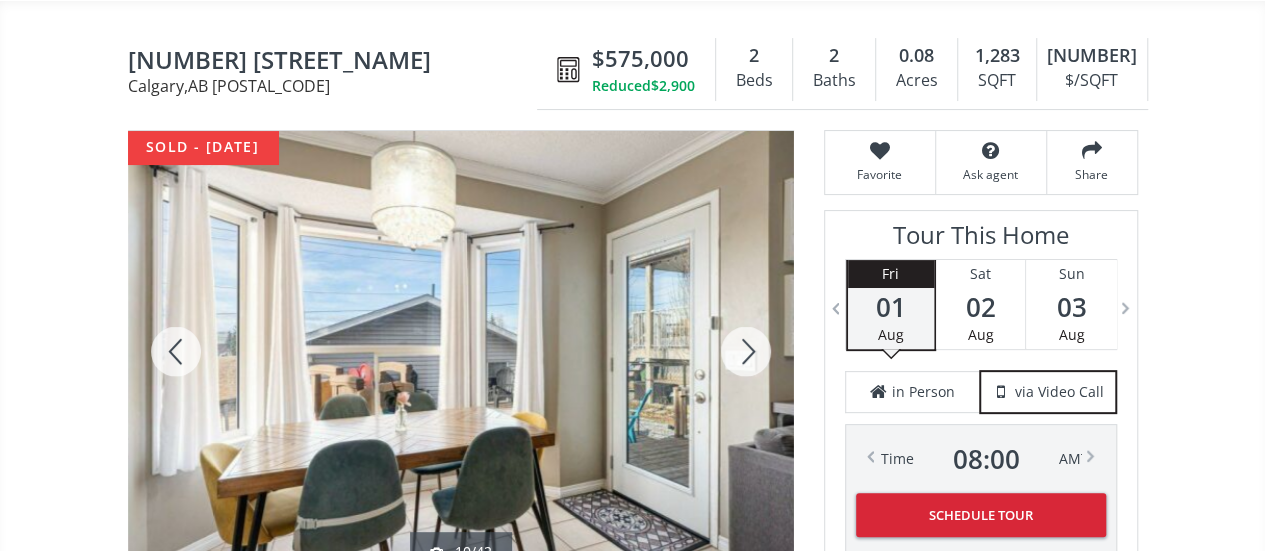 click at bounding box center [746, 351] 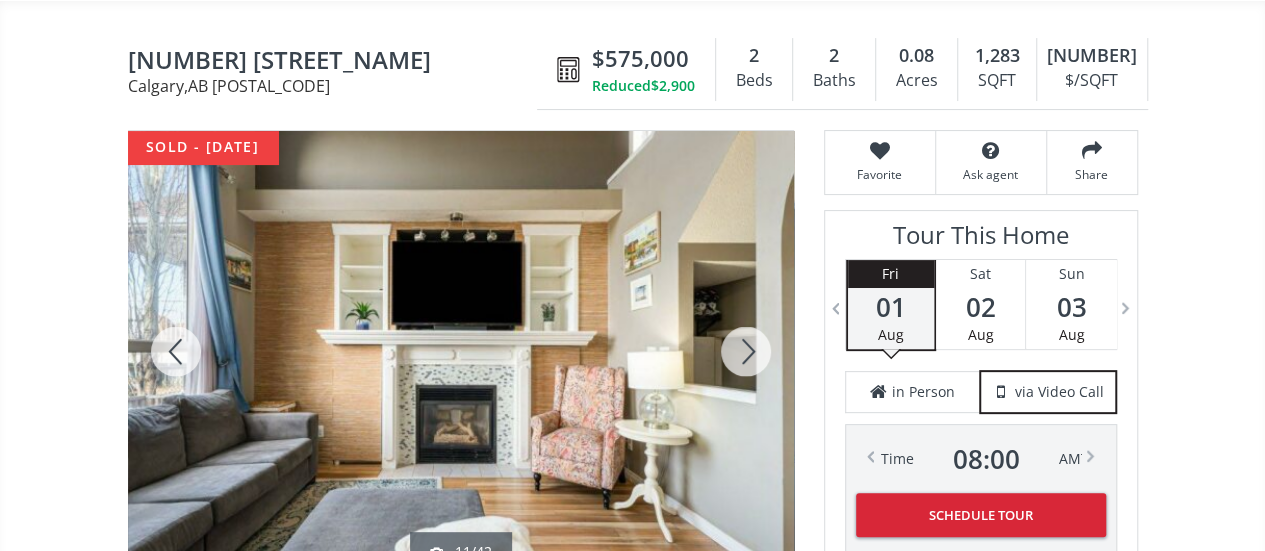 click at bounding box center (746, 351) 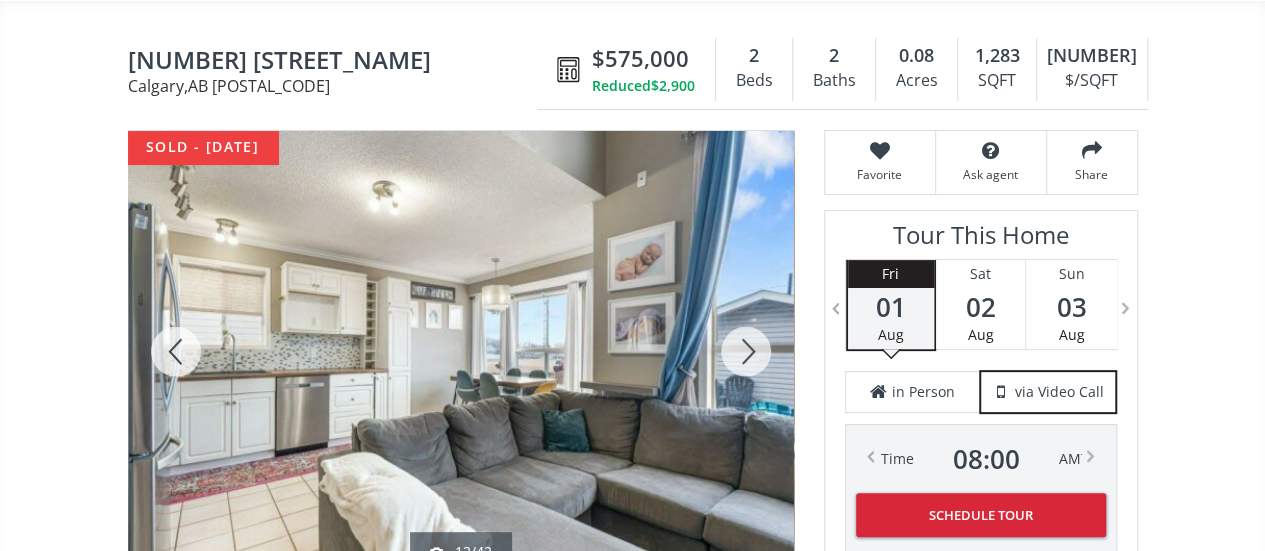 click at bounding box center [746, 351] 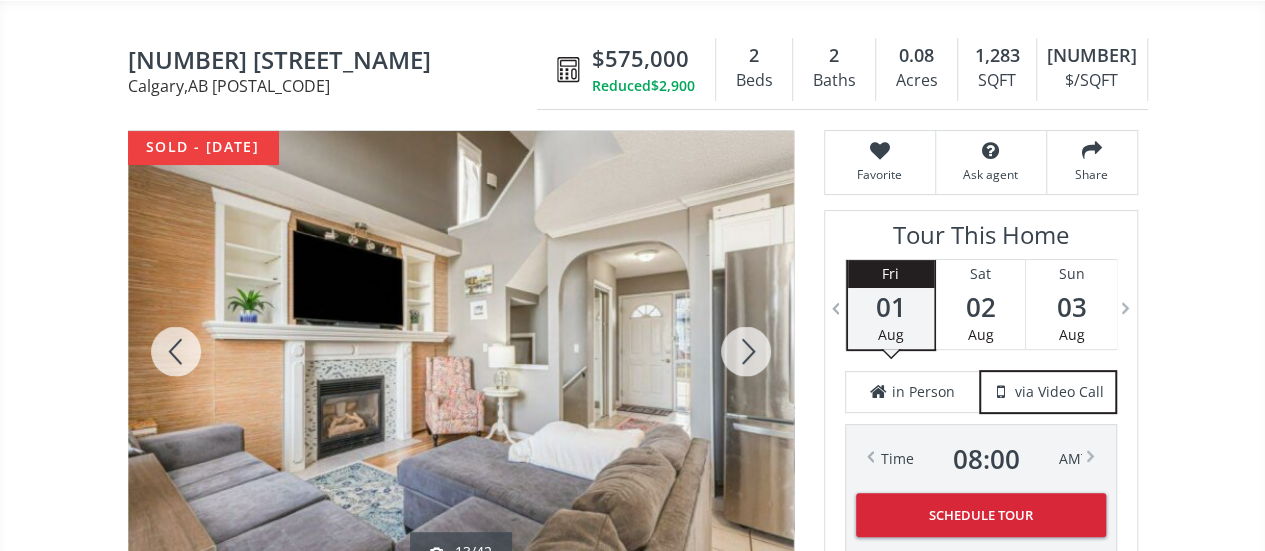 click at bounding box center (746, 351) 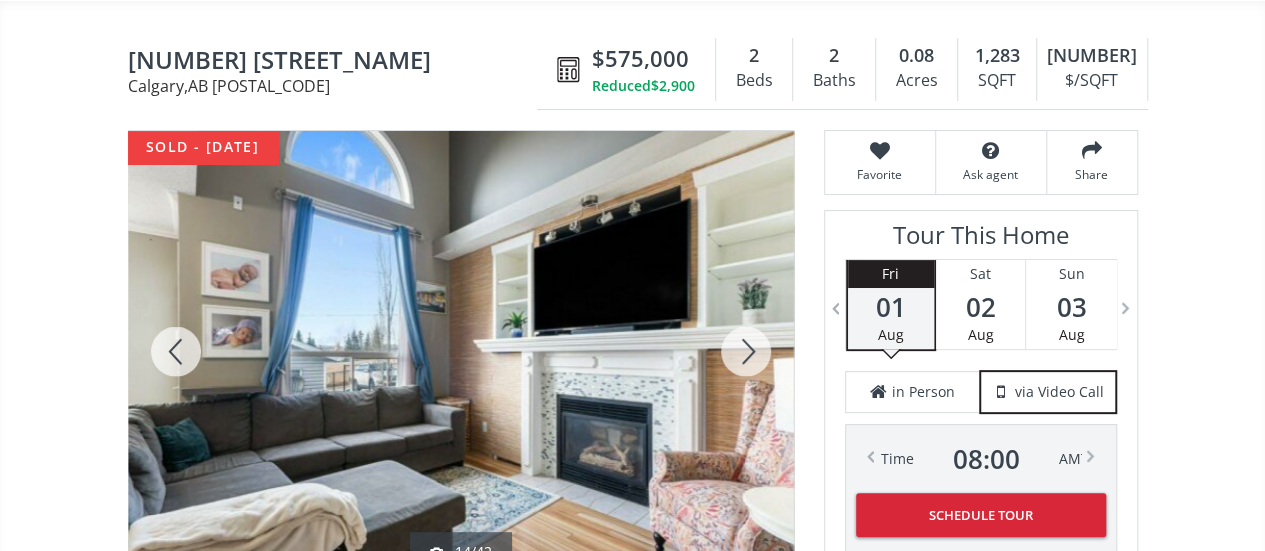 click at bounding box center [746, 351] 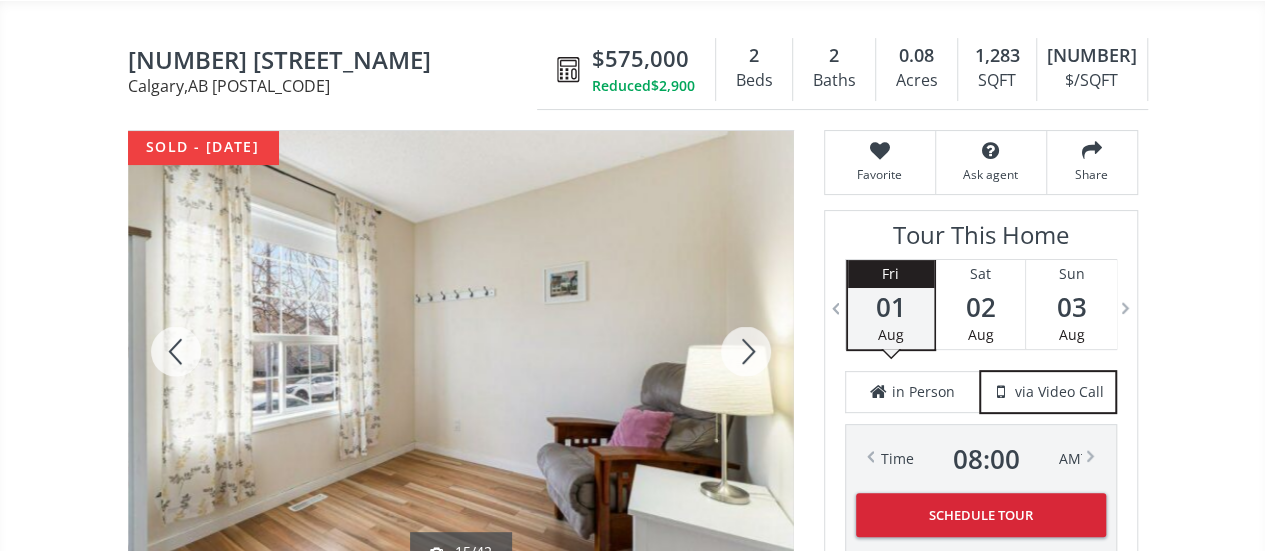 click at bounding box center (746, 351) 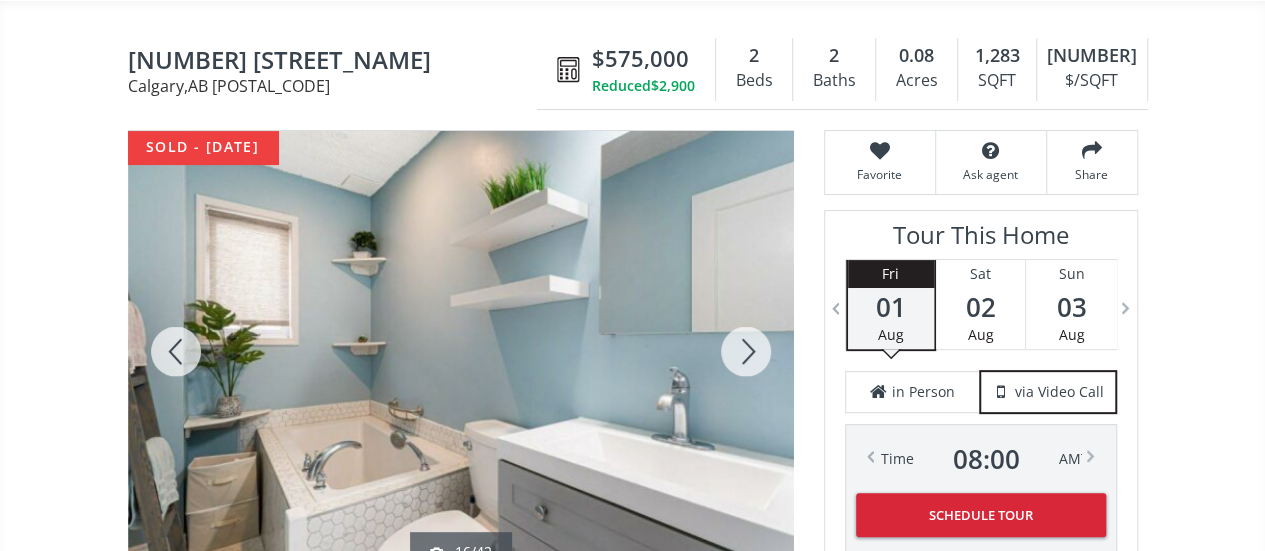click at bounding box center [746, 351] 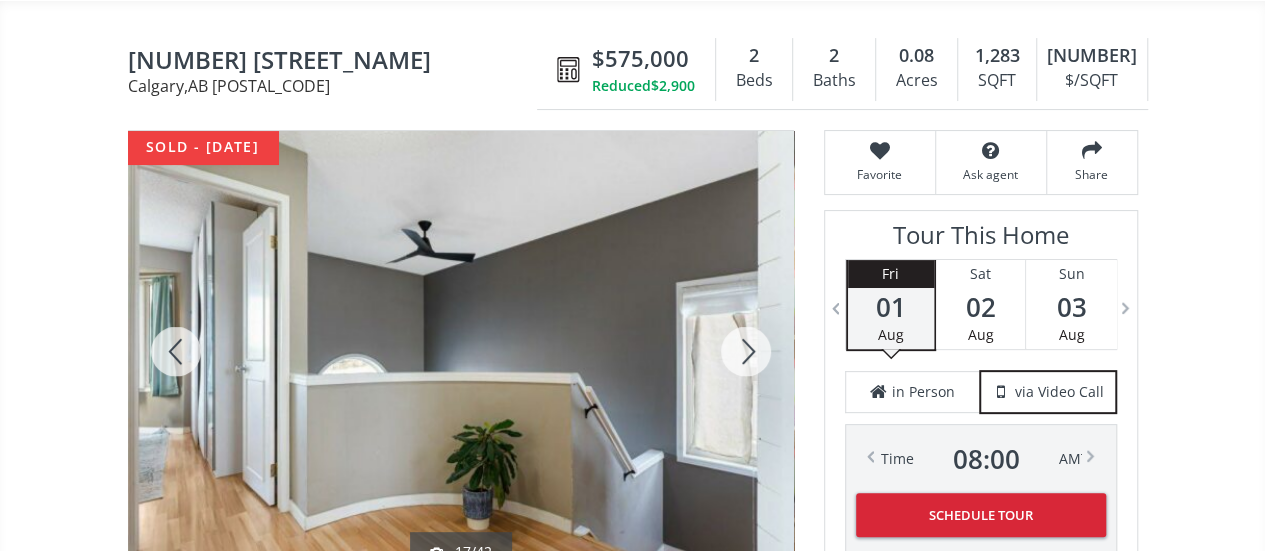 click at bounding box center [746, 351] 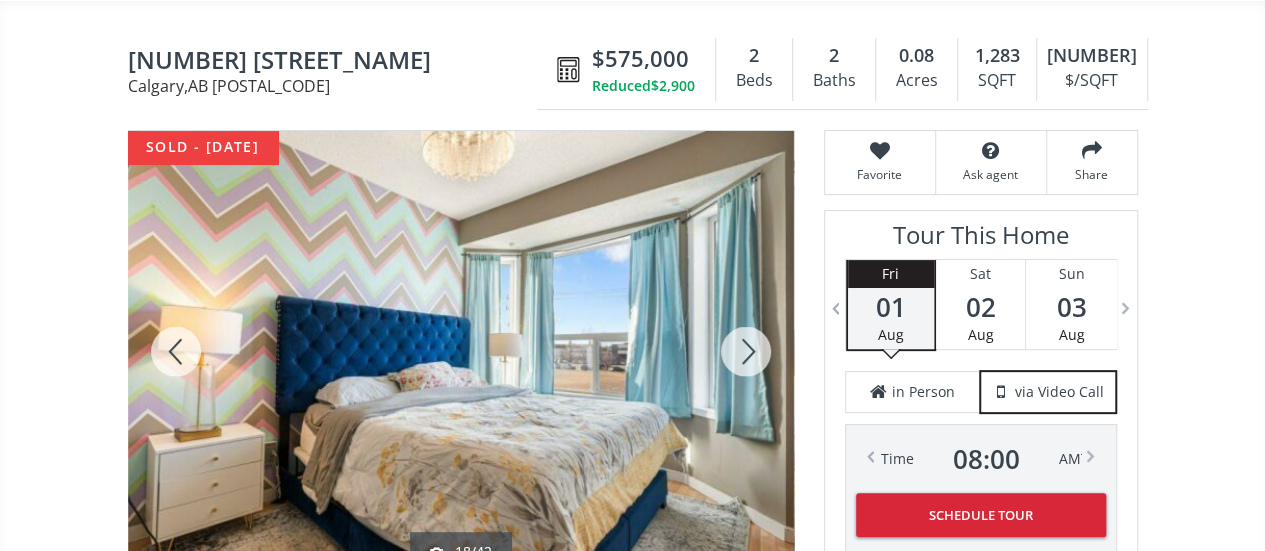 click at bounding box center (746, 351) 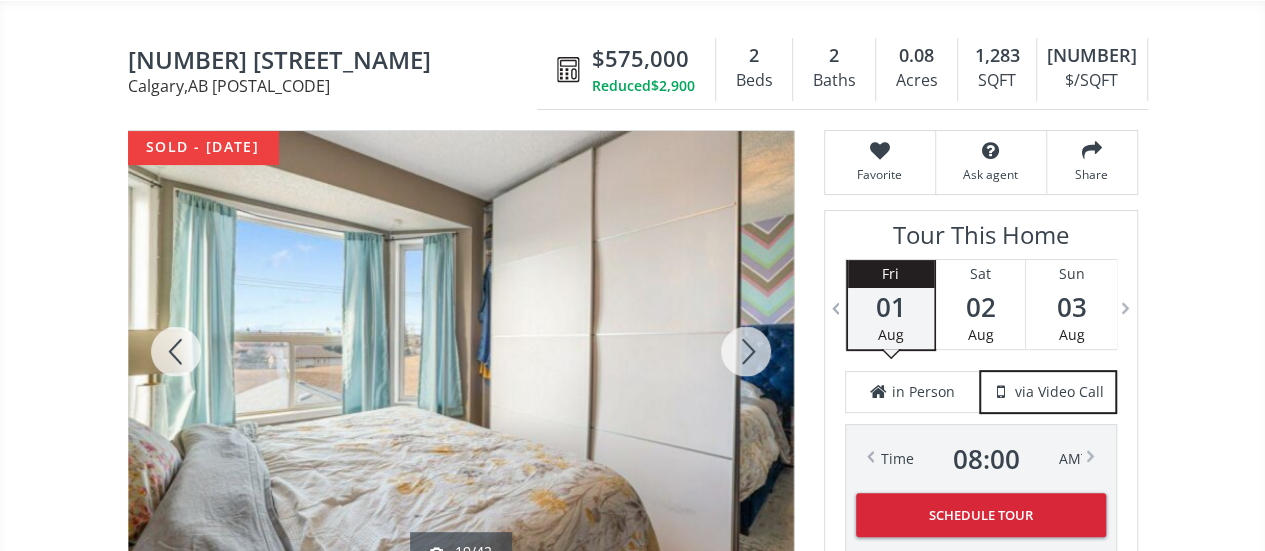click at bounding box center [746, 351] 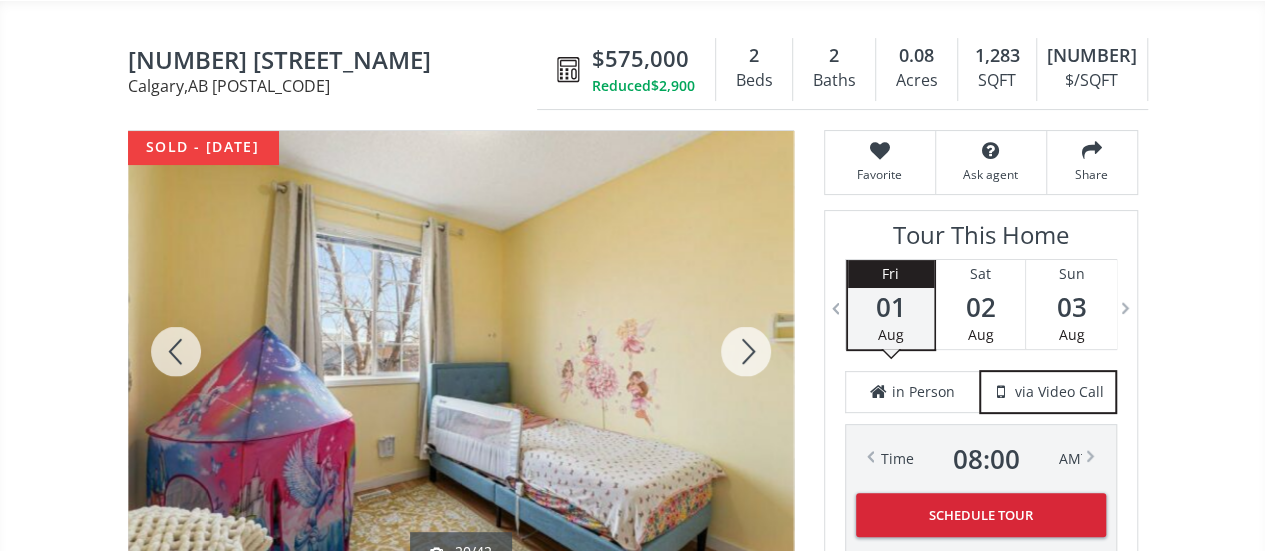 click at bounding box center (746, 351) 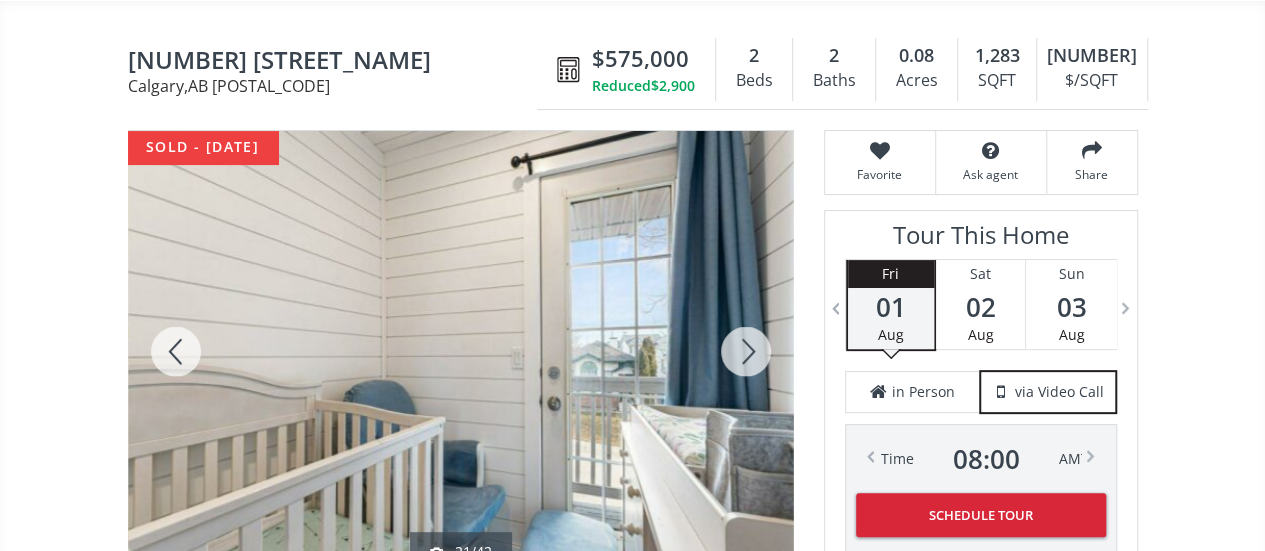 click at bounding box center (746, 351) 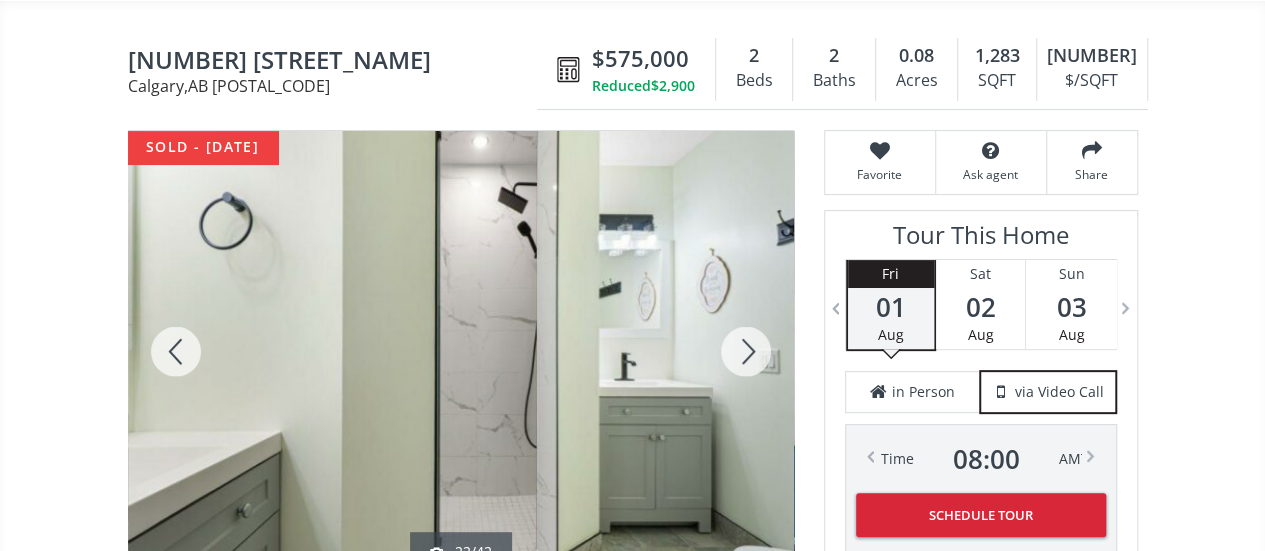 click at bounding box center [746, 351] 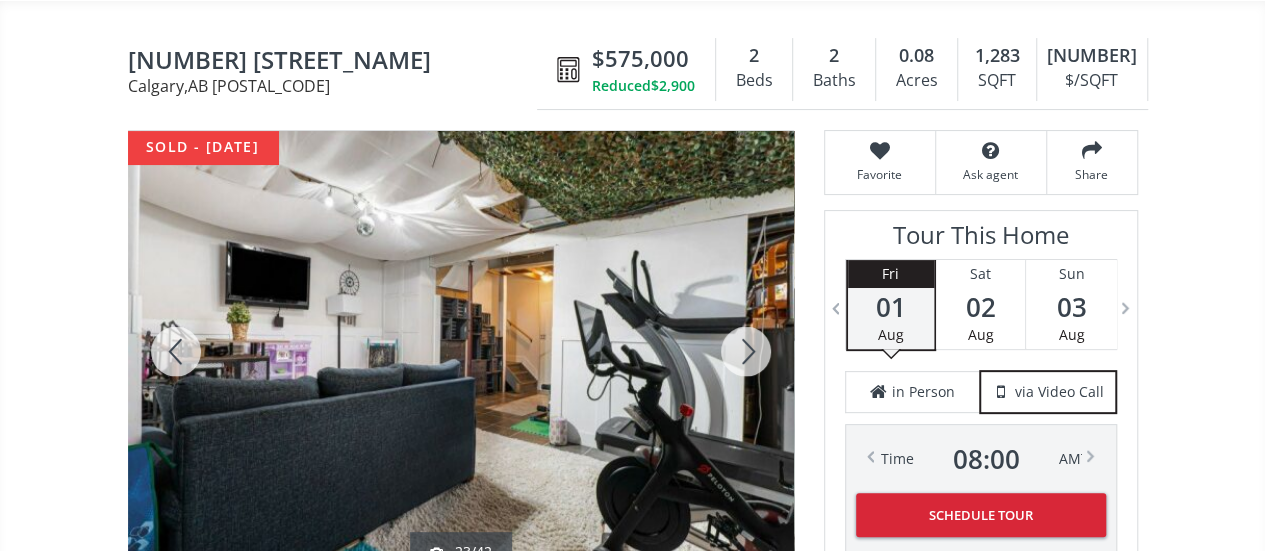 click at bounding box center [746, 351] 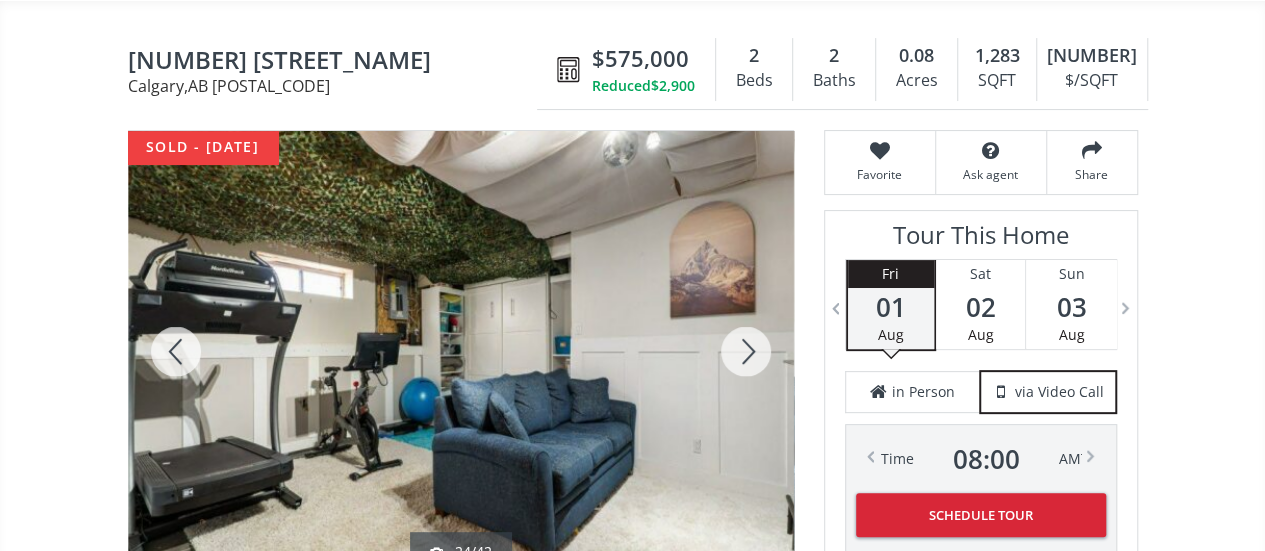 click at bounding box center (746, 351) 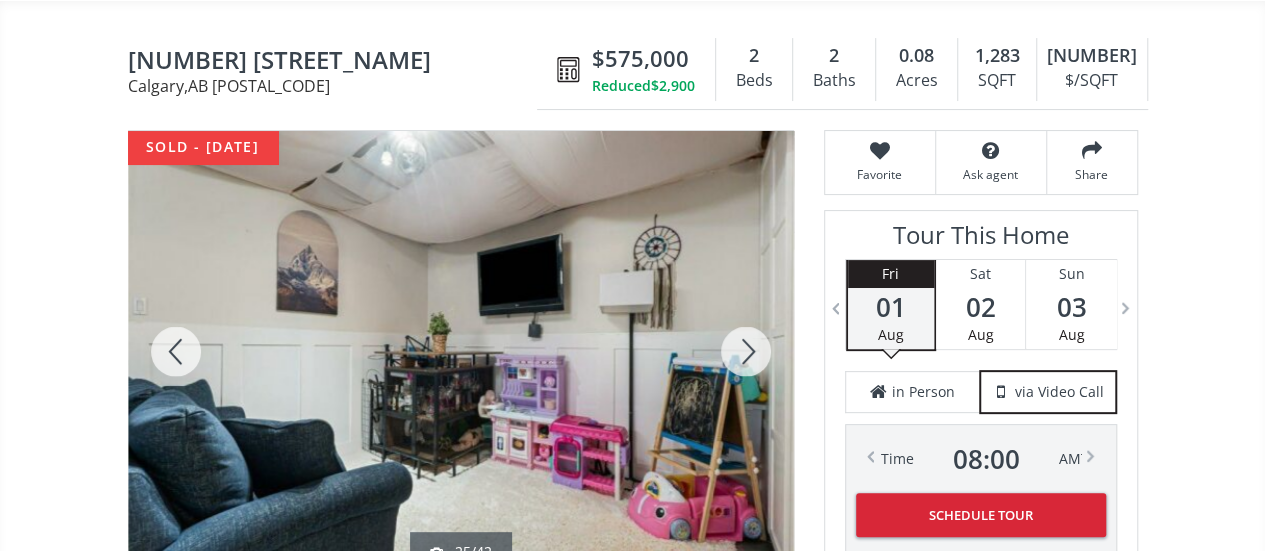 click at bounding box center (746, 351) 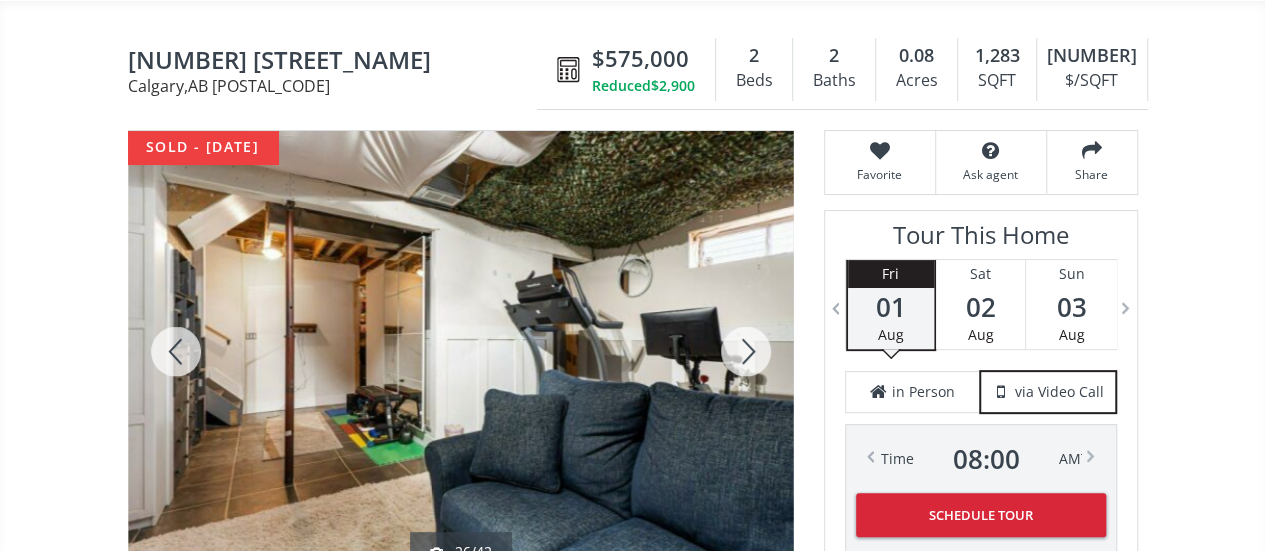 click at bounding box center (746, 351) 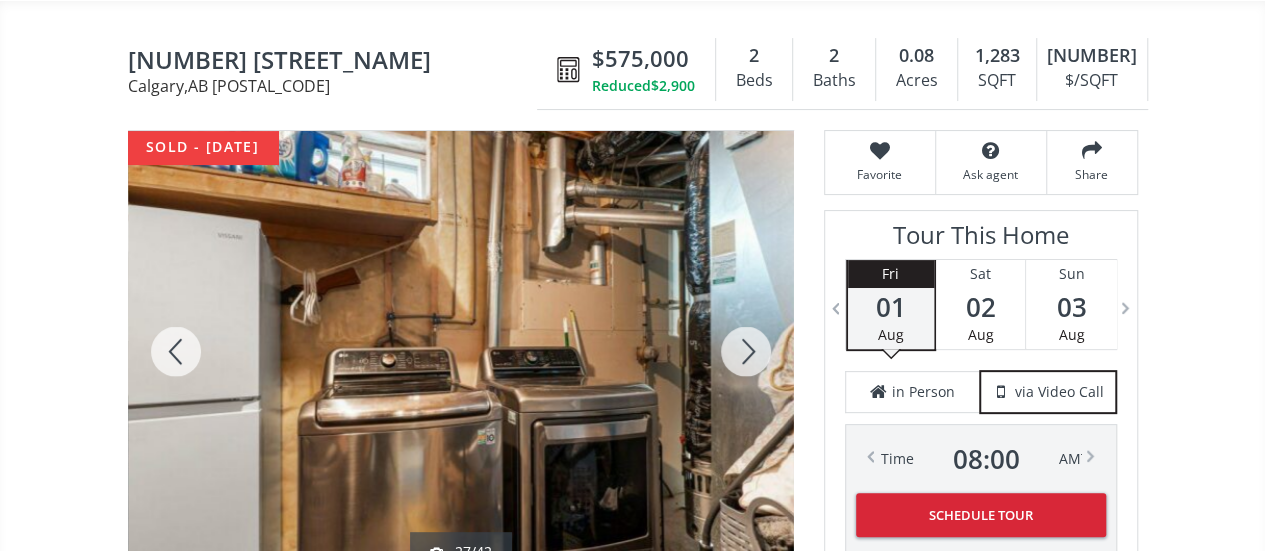 click at bounding box center [746, 351] 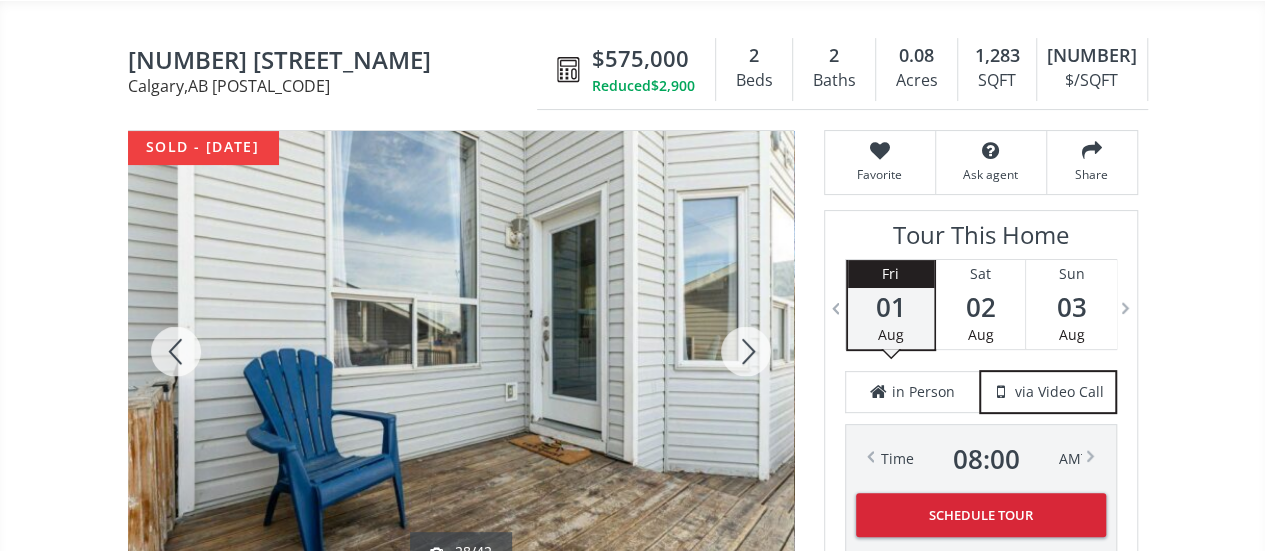 click at bounding box center [746, 351] 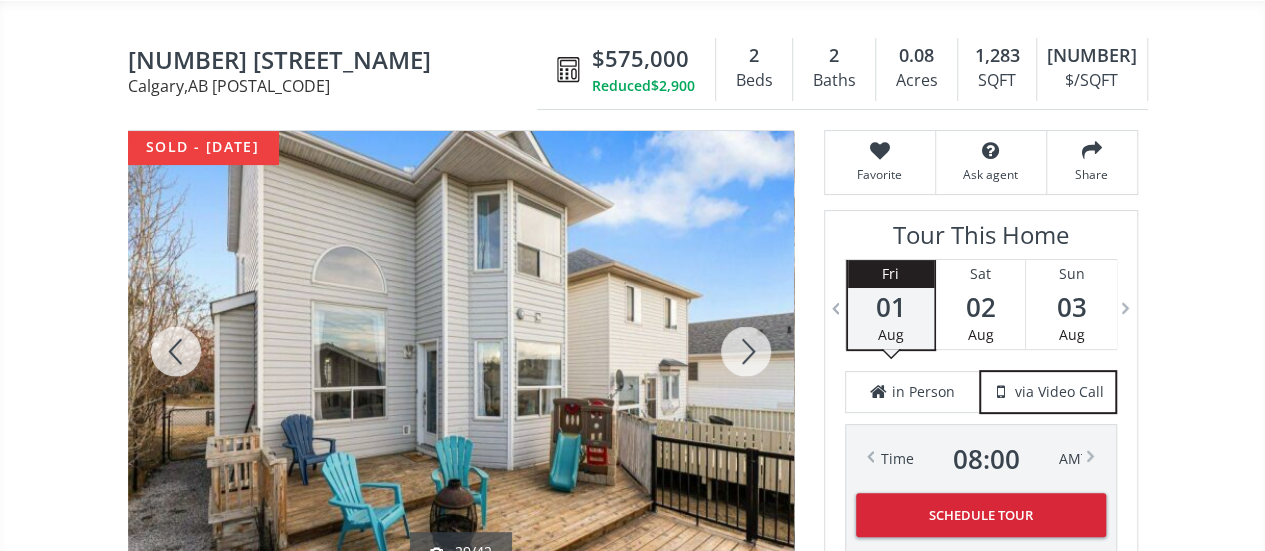 click at bounding box center [746, 351] 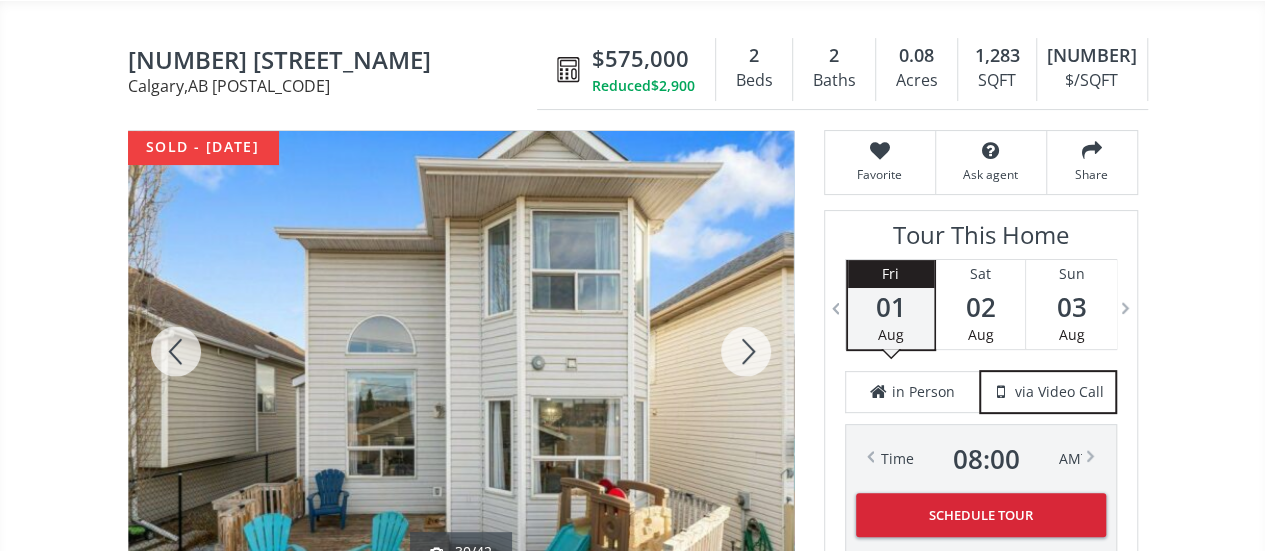 click at bounding box center (746, 351) 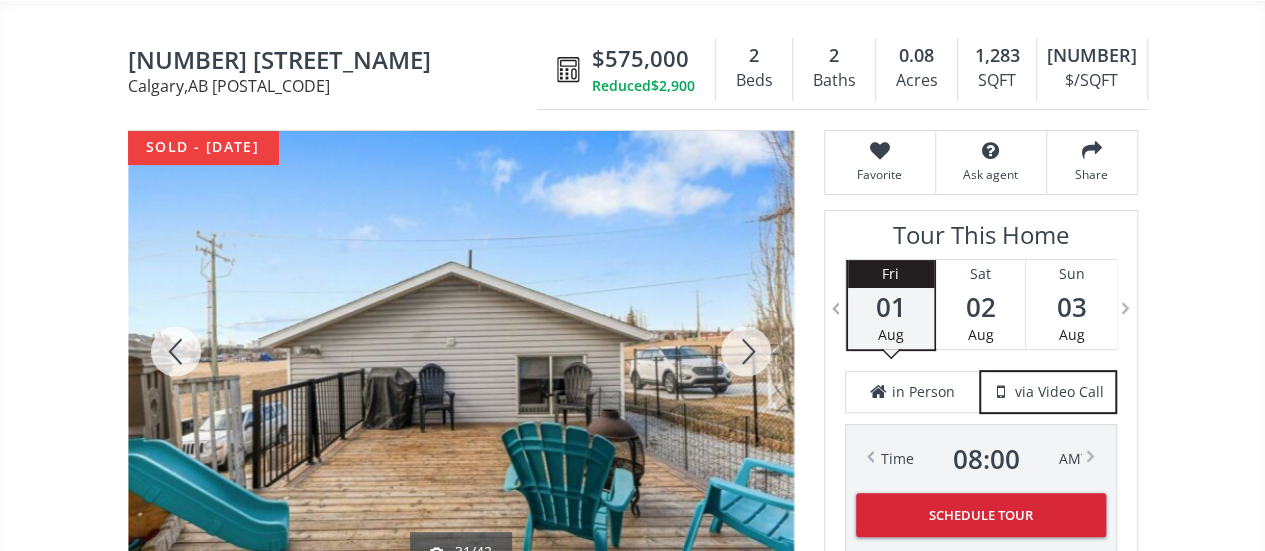 click at bounding box center [746, 351] 